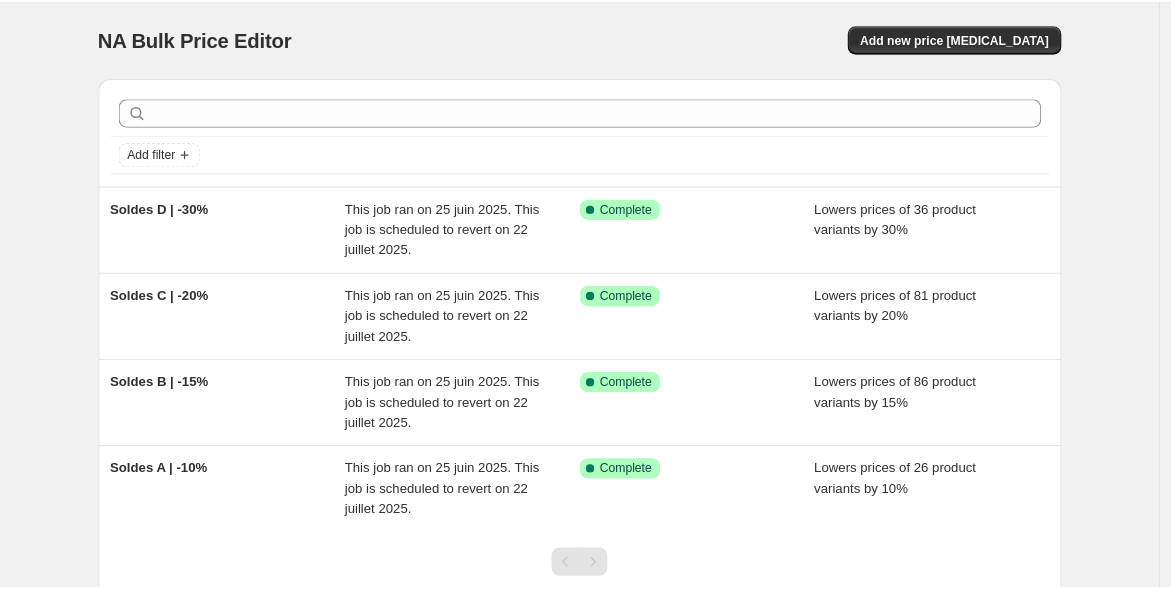 scroll, scrollTop: 0, scrollLeft: 0, axis: both 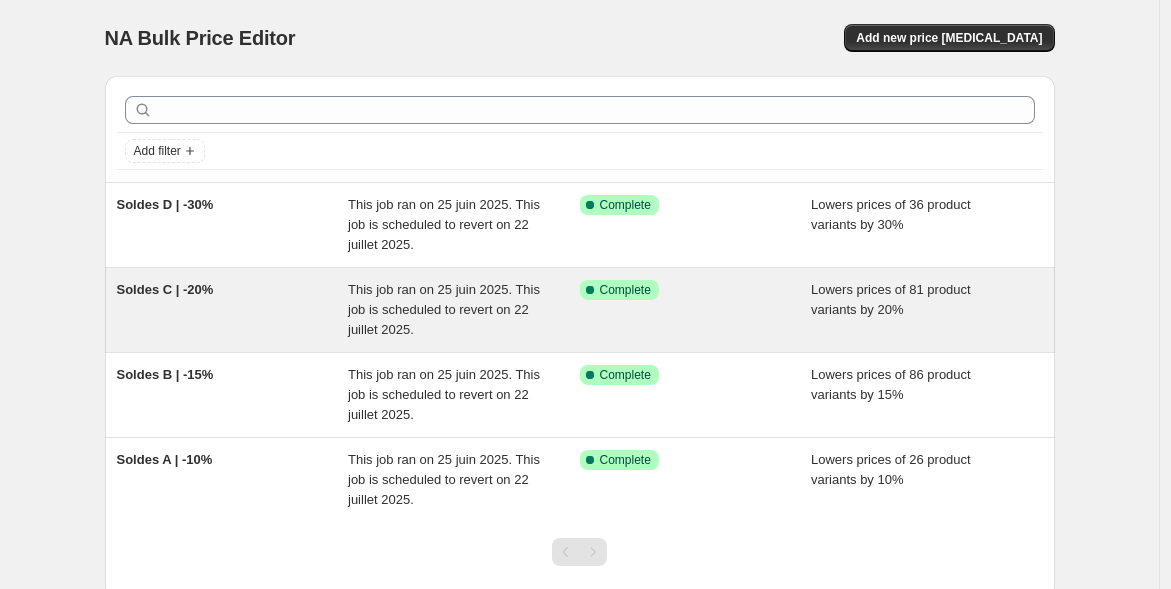 click on "Soldes C | -20%" at bounding box center (165, 289) 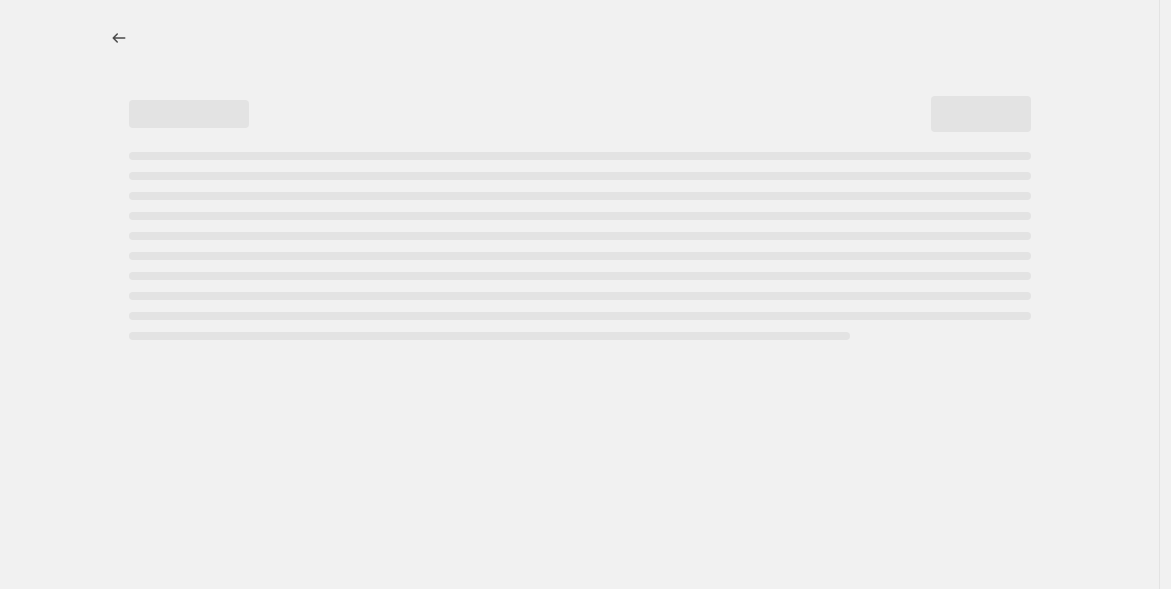 select on "percentage" 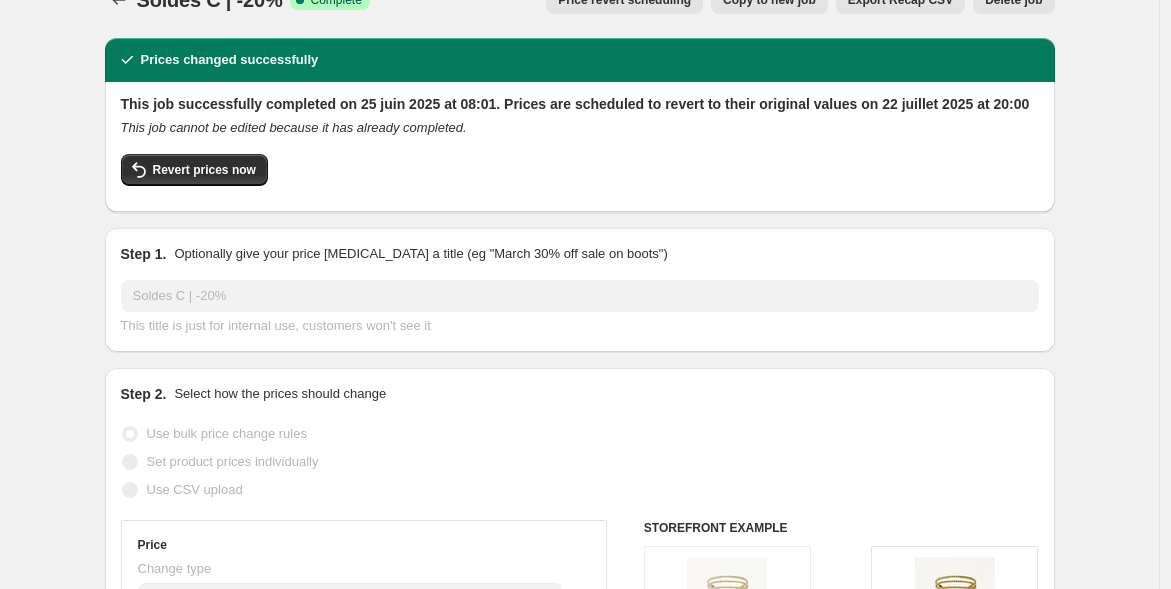 scroll, scrollTop: 0, scrollLeft: 0, axis: both 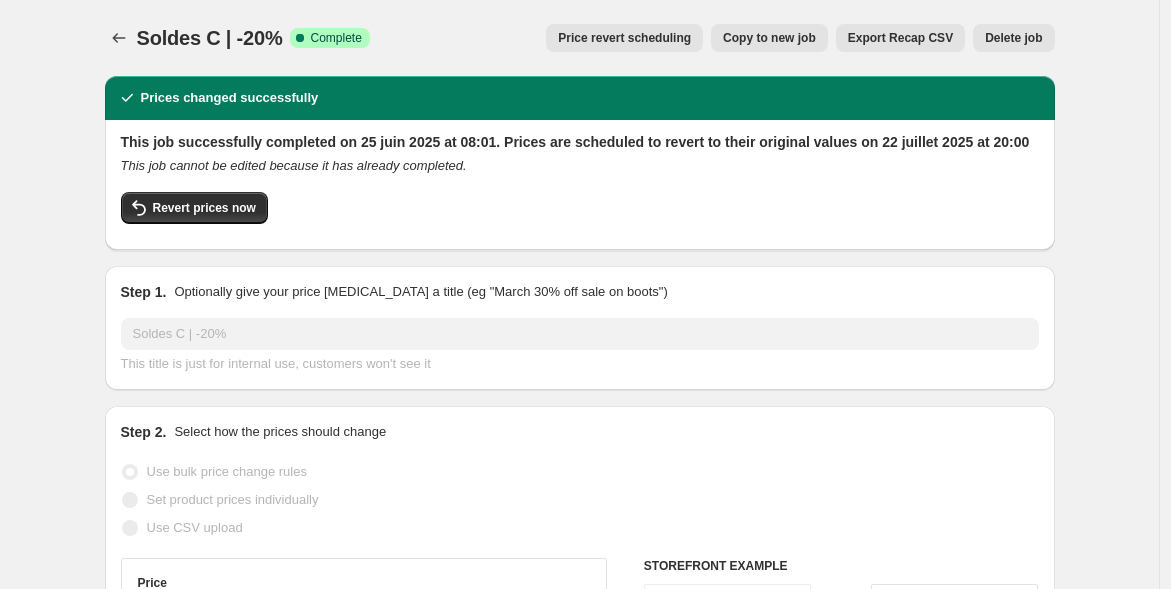 click on "Copy to new job" at bounding box center [769, 38] 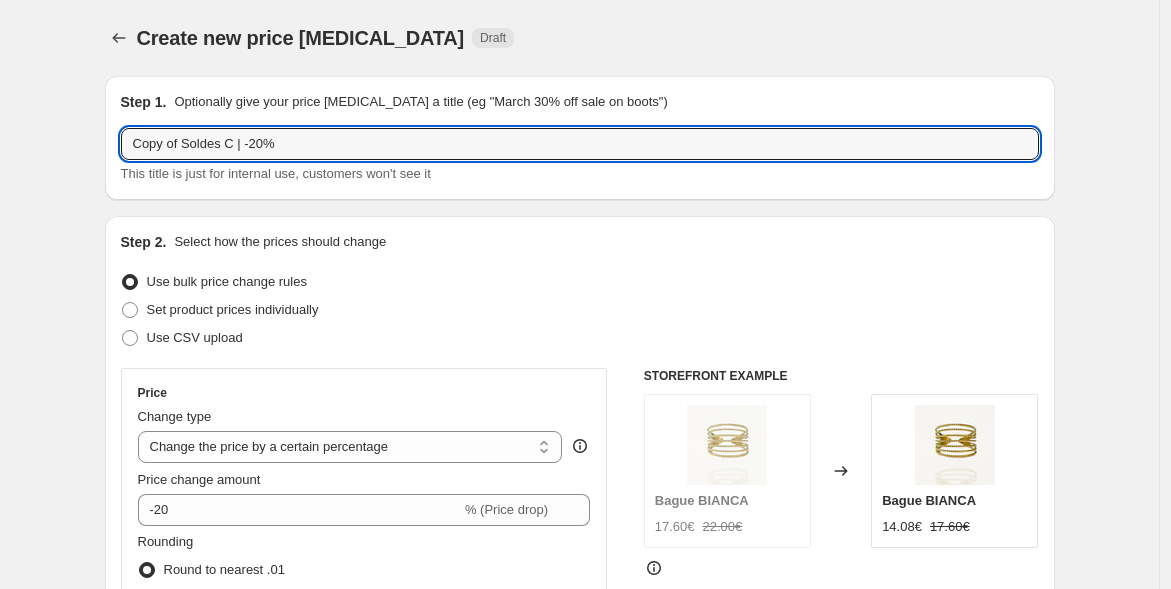 drag, startPoint x: 186, startPoint y: 145, endPoint x: 1, endPoint y: 154, distance: 185.2188 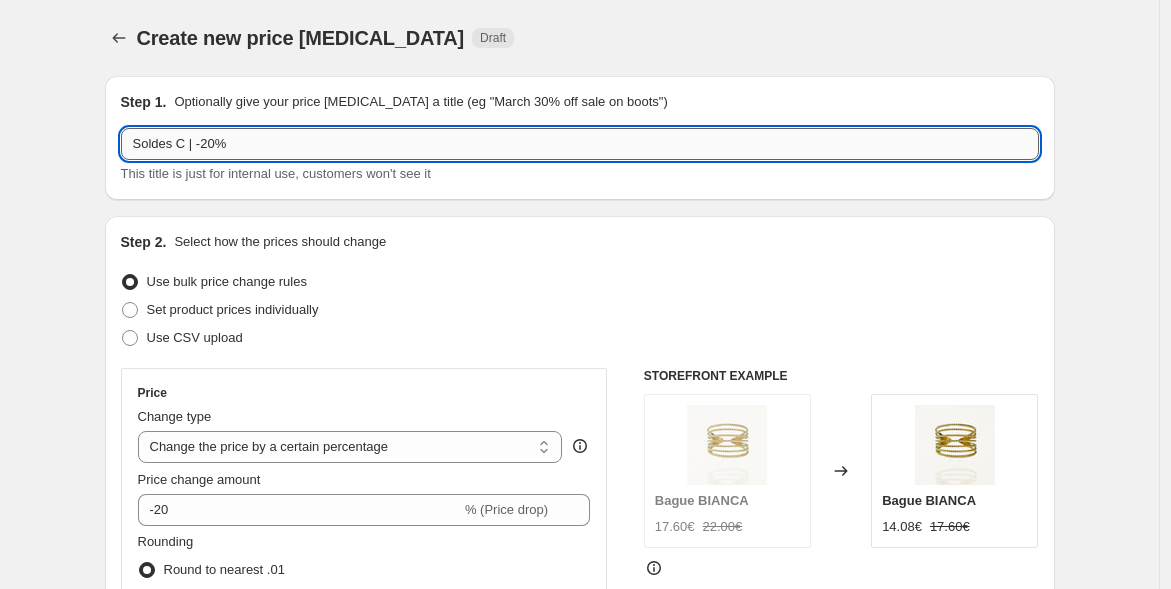 click on "Soldes C | -20%" at bounding box center (580, 144) 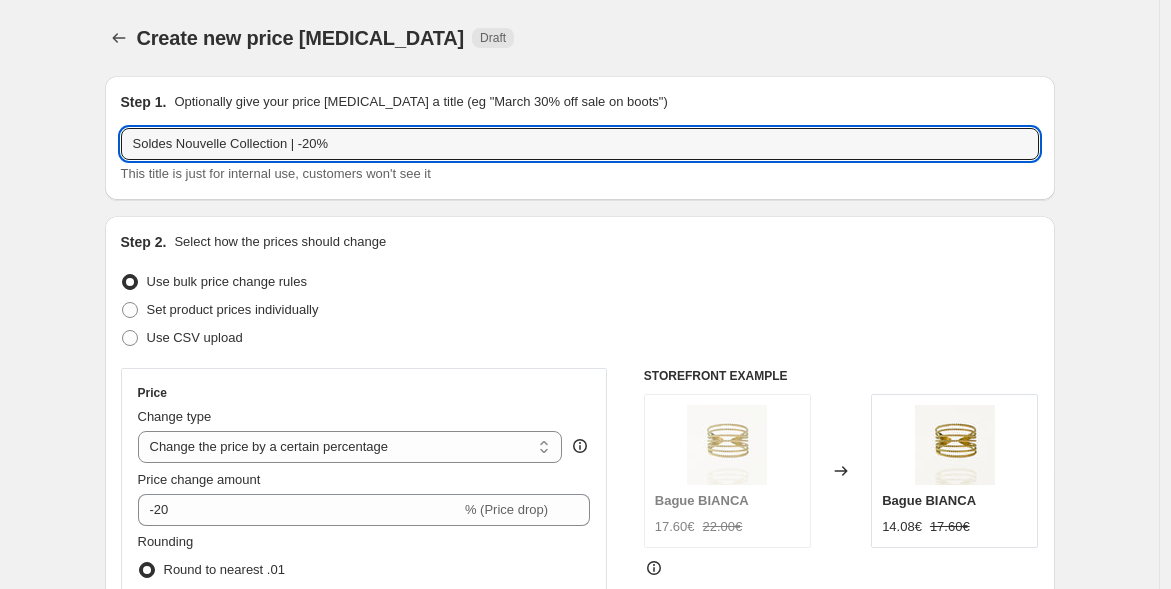 type on "Soldes Nouvelle Collection | -20%" 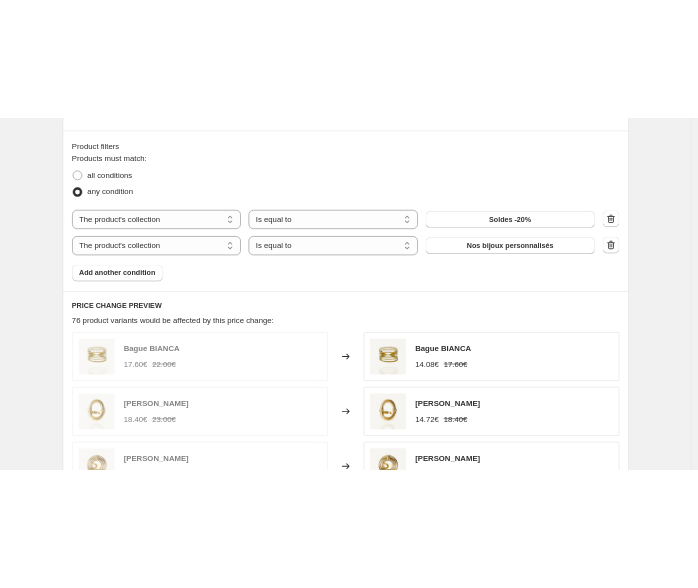 scroll, scrollTop: 1111, scrollLeft: 0, axis: vertical 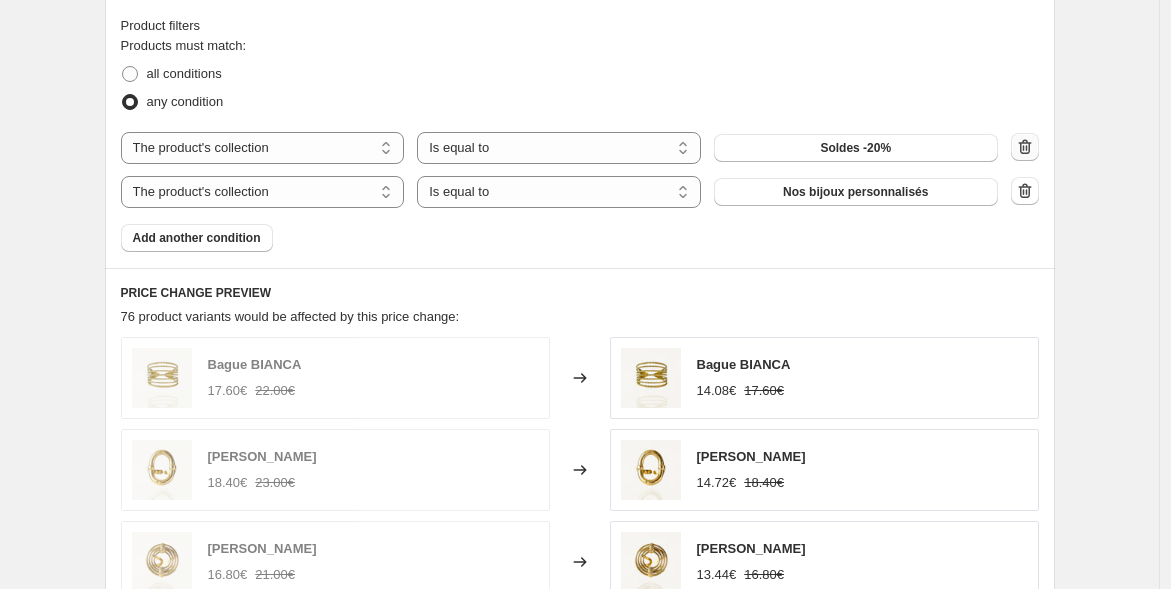 click 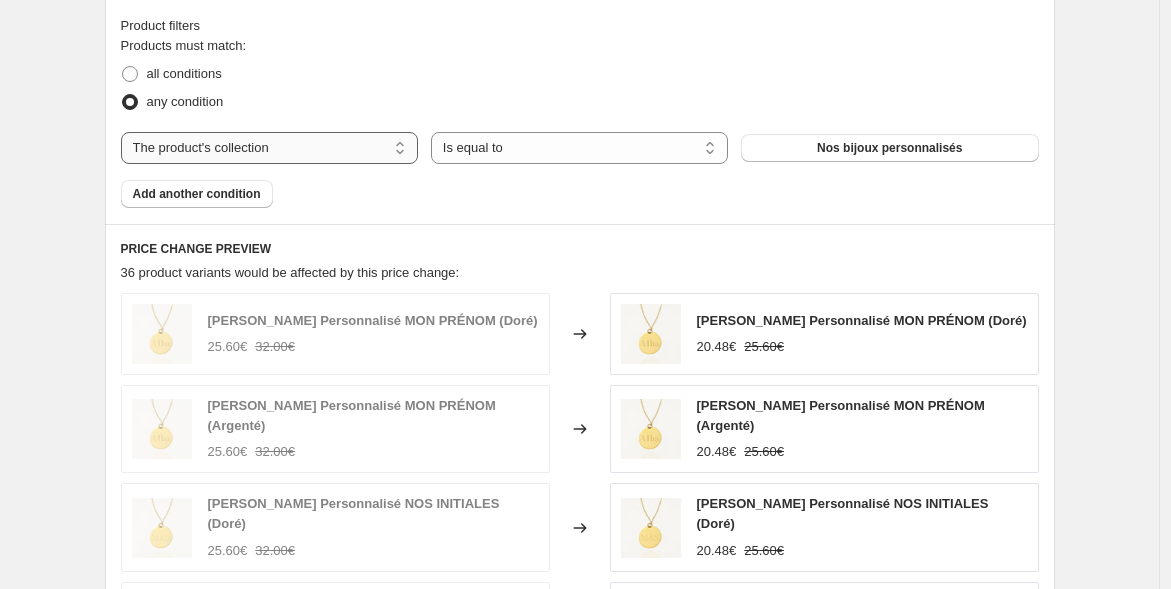 click on "The product The product's collection The product's tag The product's vendor The product's type The product's status The variant's title Inventory quantity" at bounding box center (269, 148) 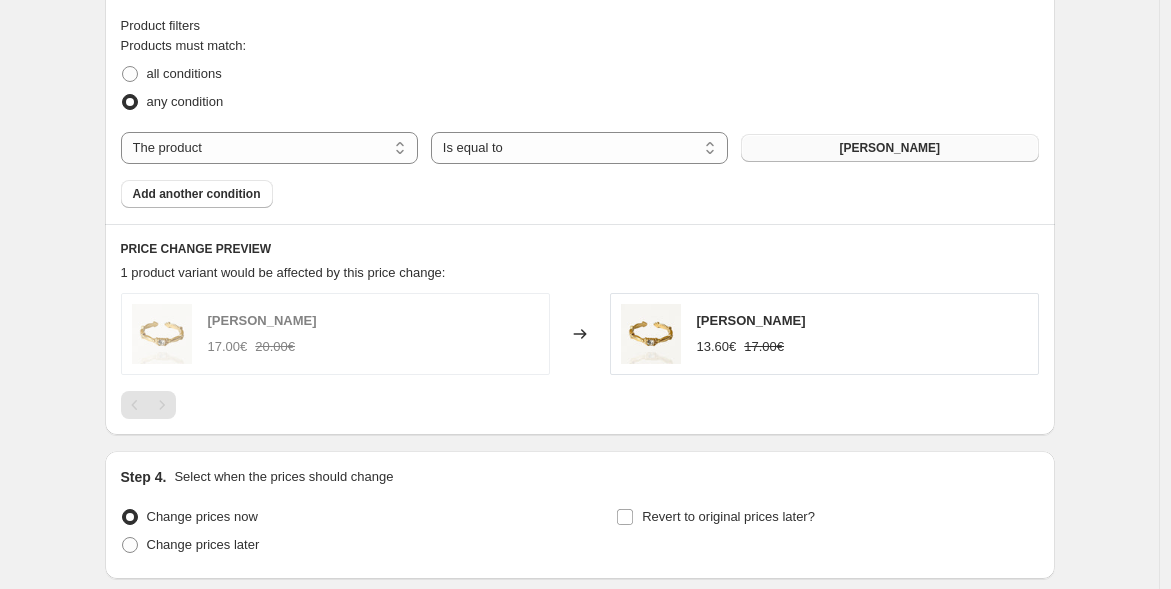 click on "[PERSON_NAME]" at bounding box center [889, 148] 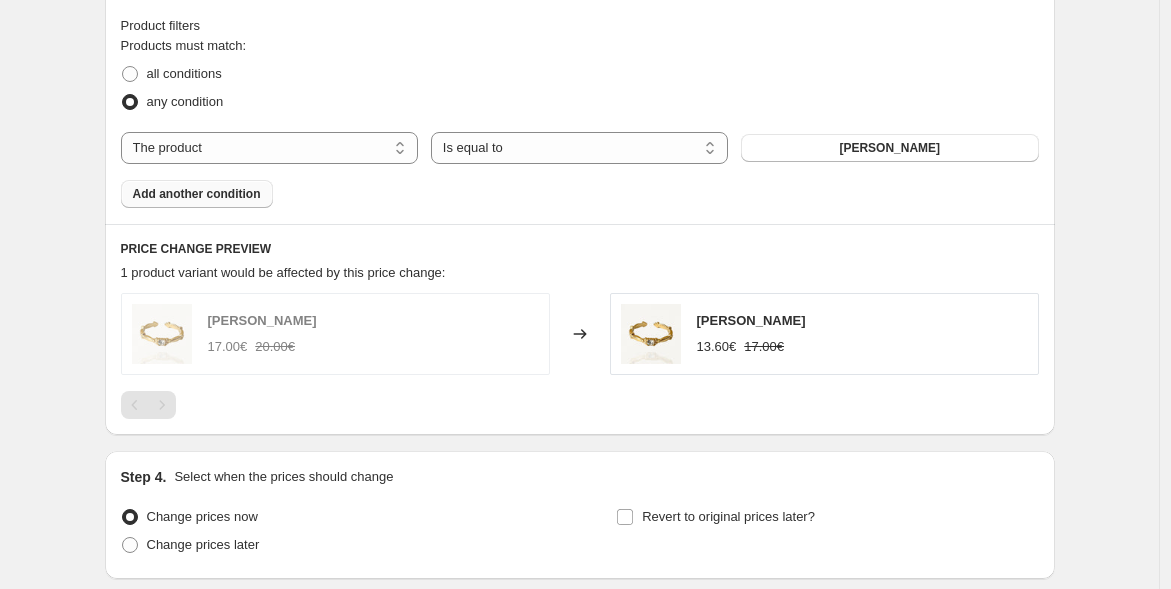 click on "Add another condition" at bounding box center [197, 194] 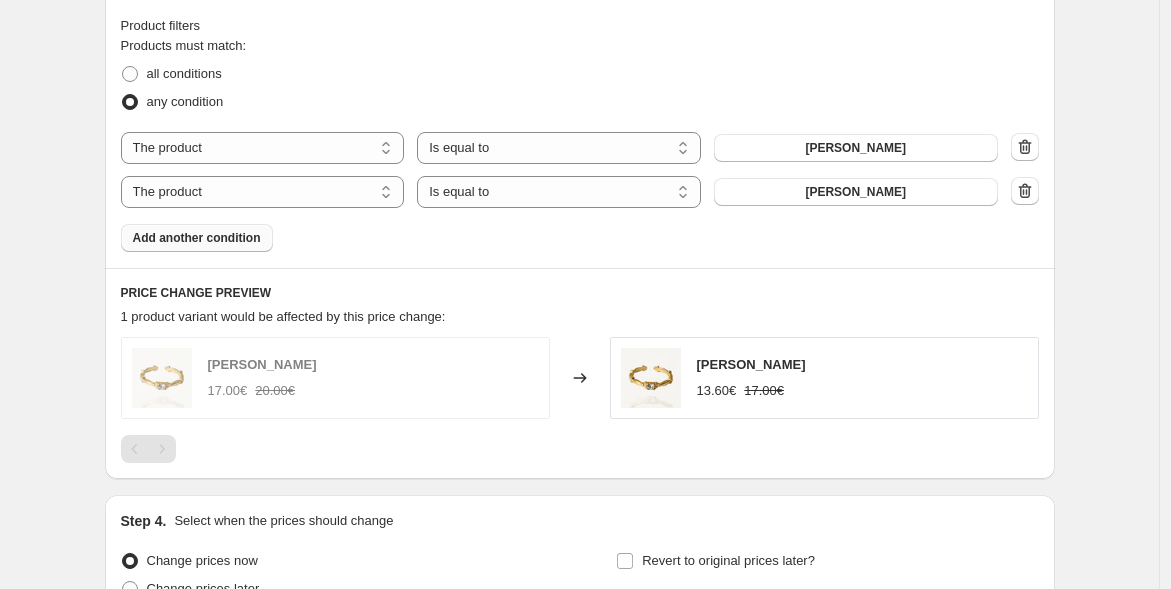 click on "Add another condition" at bounding box center [197, 238] 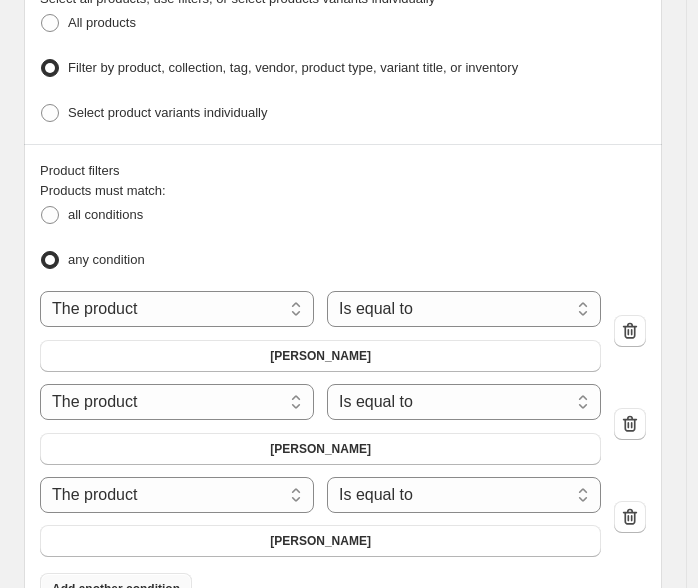 scroll, scrollTop: 1555, scrollLeft: 0, axis: vertical 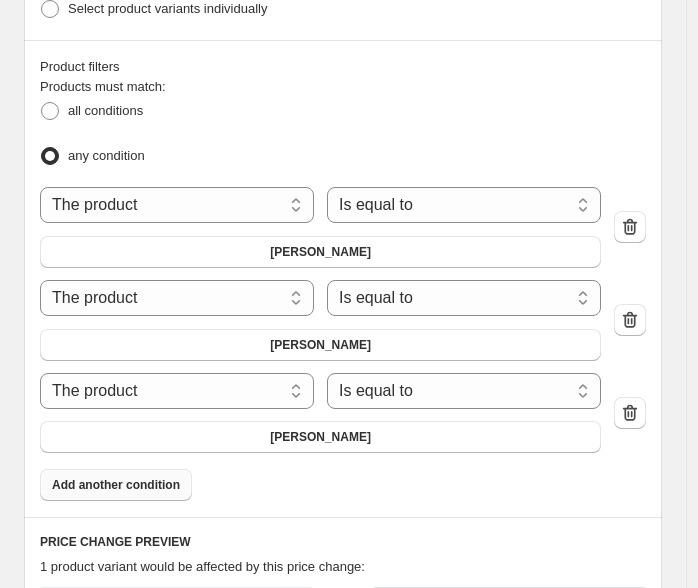 click on "Add another condition" at bounding box center [116, 485] 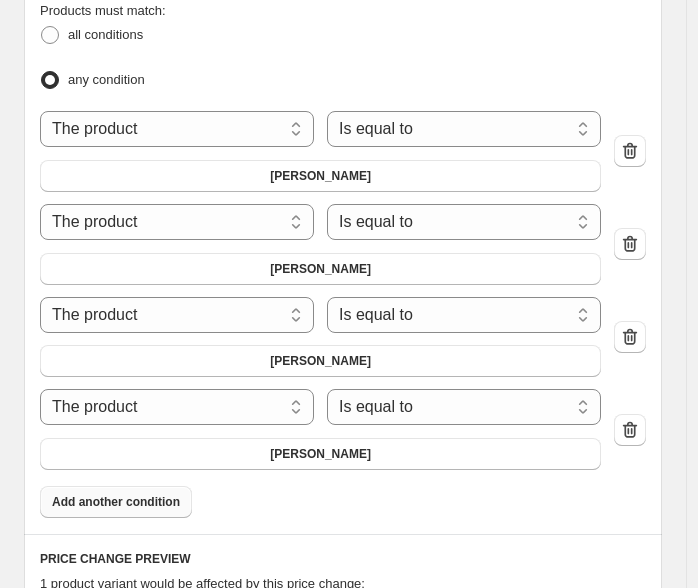 scroll, scrollTop: 1666, scrollLeft: 0, axis: vertical 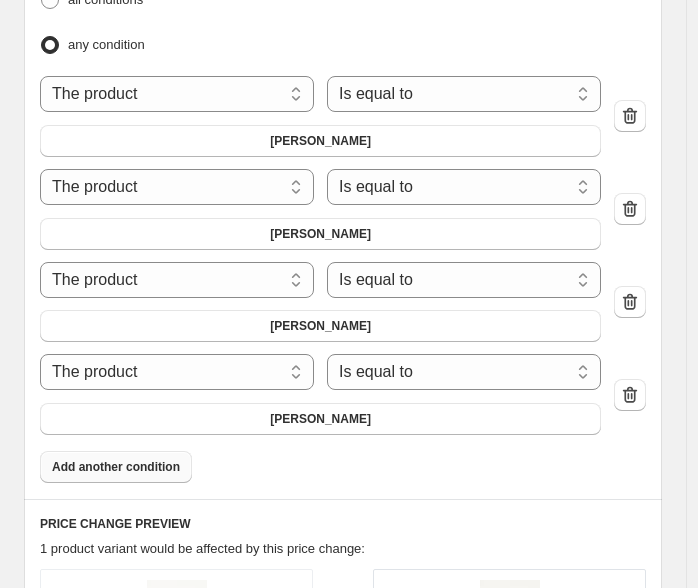 click on "Add another condition" at bounding box center (116, 467) 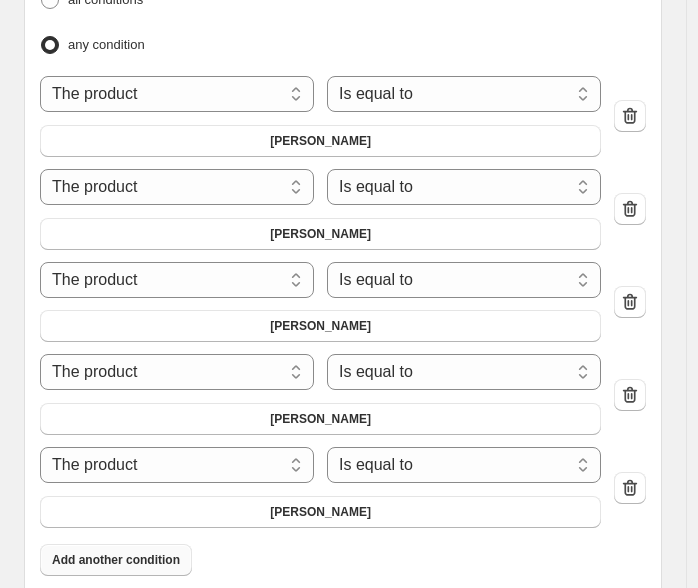 click on "Add another condition" at bounding box center (116, 560) 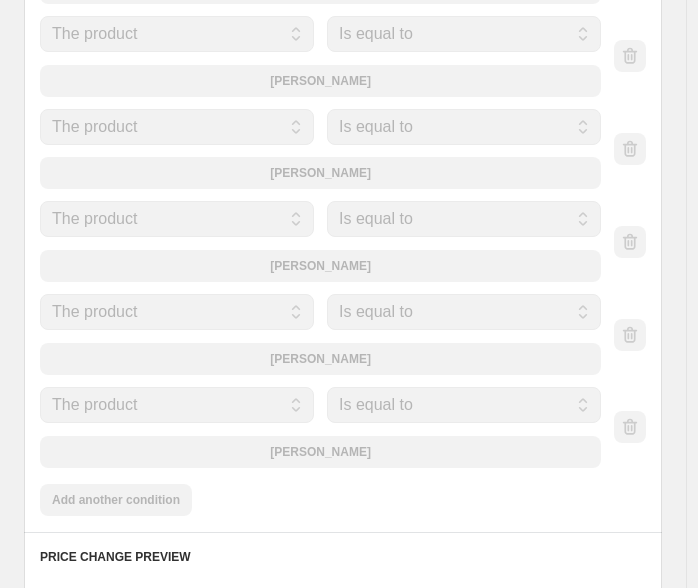 scroll, scrollTop: 1888, scrollLeft: 0, axis: vertical 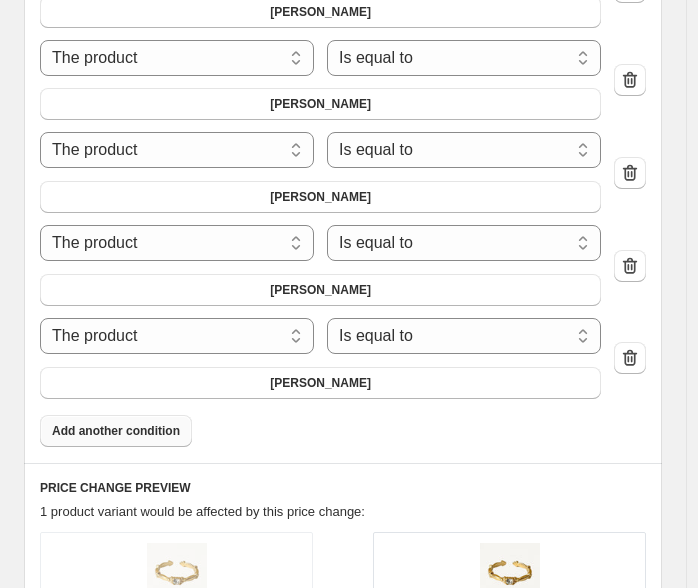click on "Add another condition" at bounding box center (116, 431) 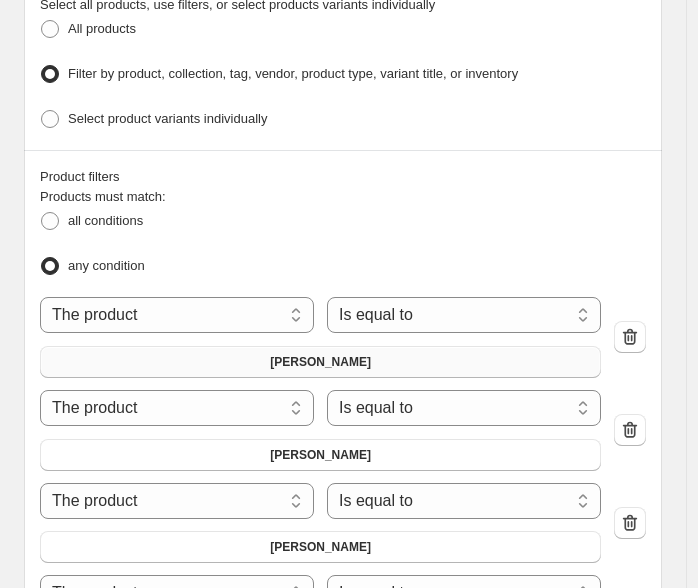 scroll, scrollTop: 1444, scrollLeft: 0, axis: vertical 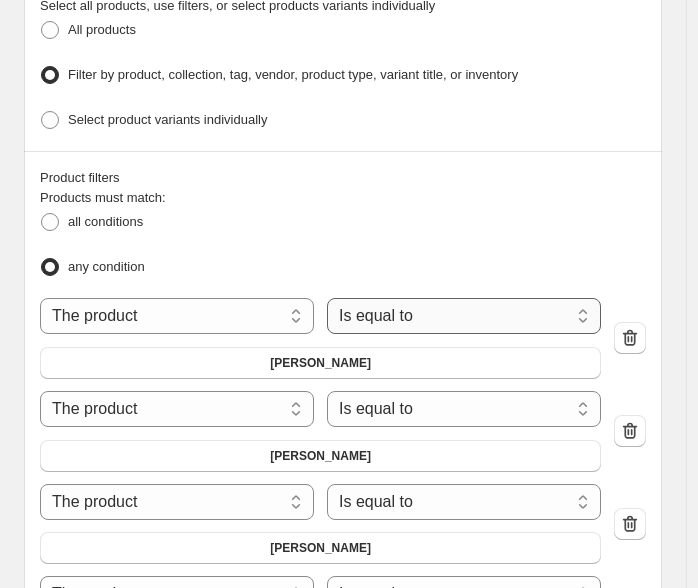 click on "Is equal to Is not equal to" at bounding box center [464, 316] 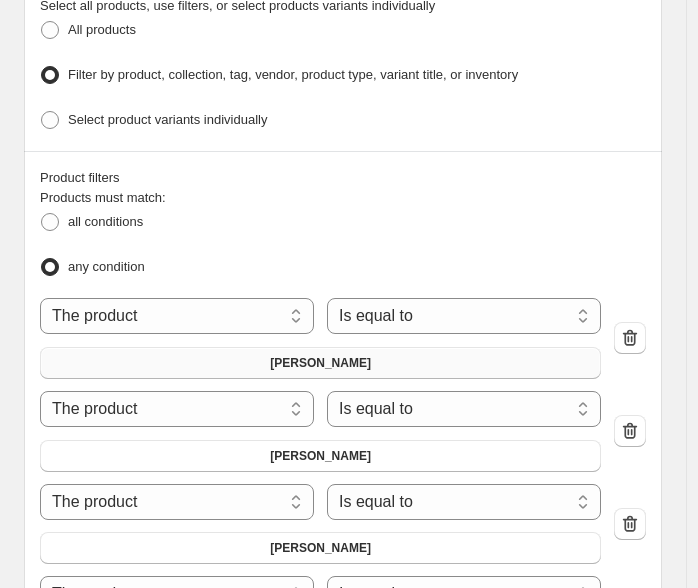 click on "[PERSON_NAME]" at bounding box center (320, 363) 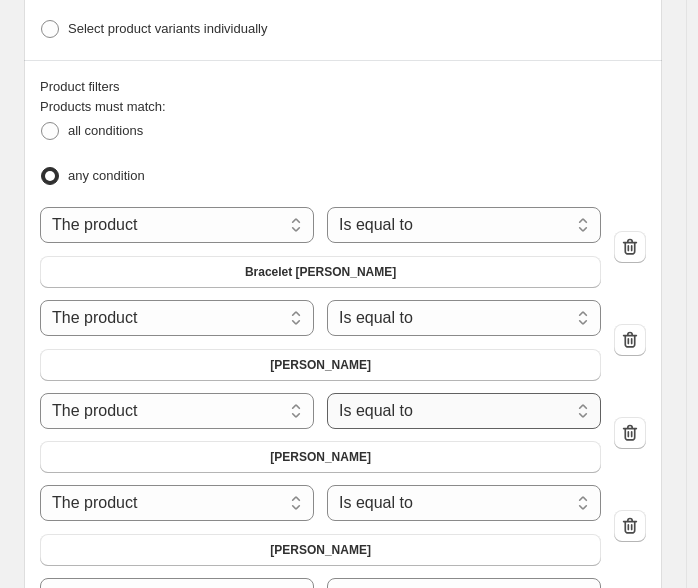 scroll, scrollTop: 1555, scrollLeft: 0, axis: vertical 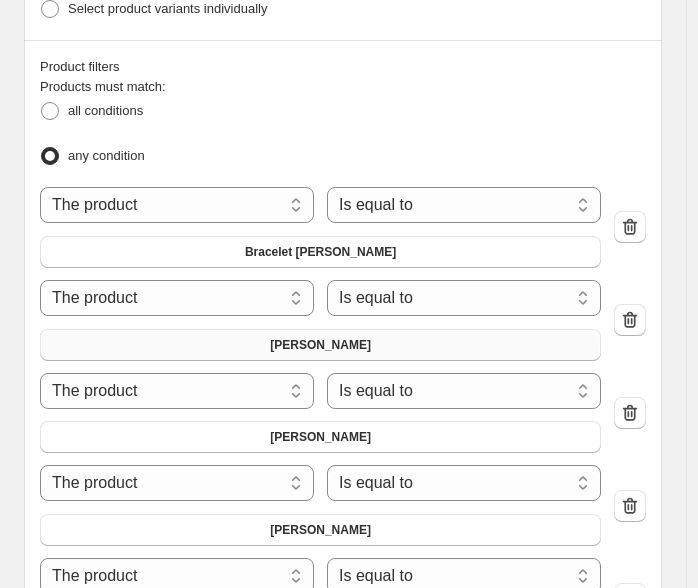 click on "[PERSON_NAME]" at bounding box center [320, 345] 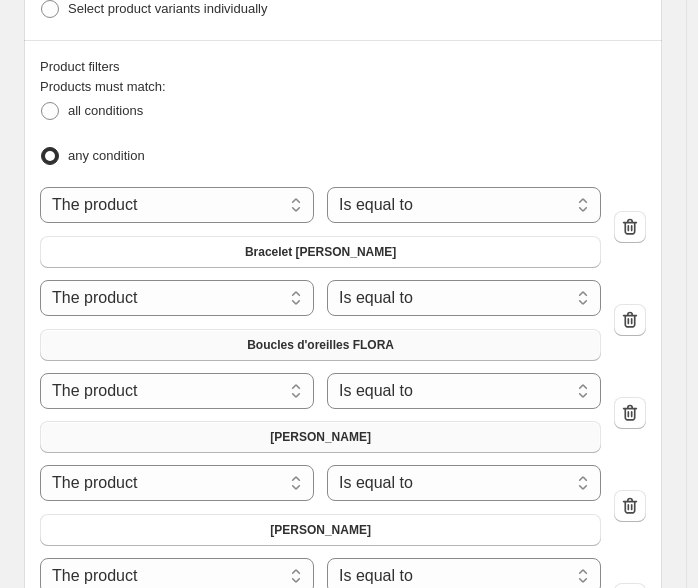 click on "[PERSON_NAME]" at bounding box center [320, 437] 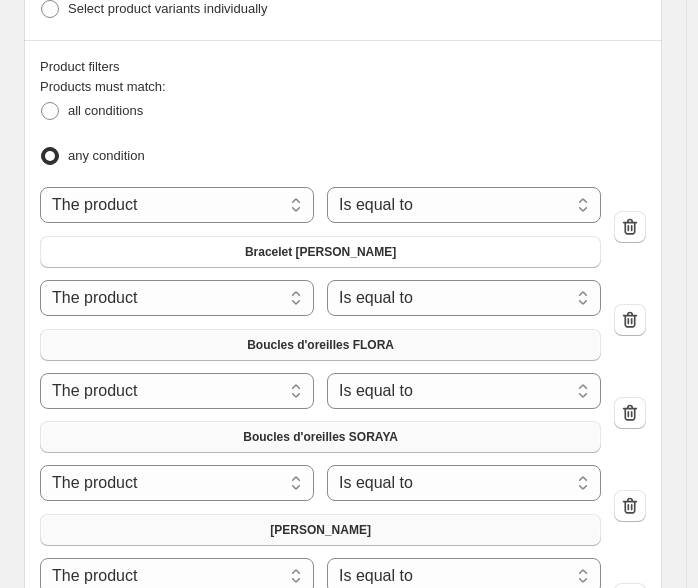 click on "[PERSON_NAME]" at bounding box center [320, 530] 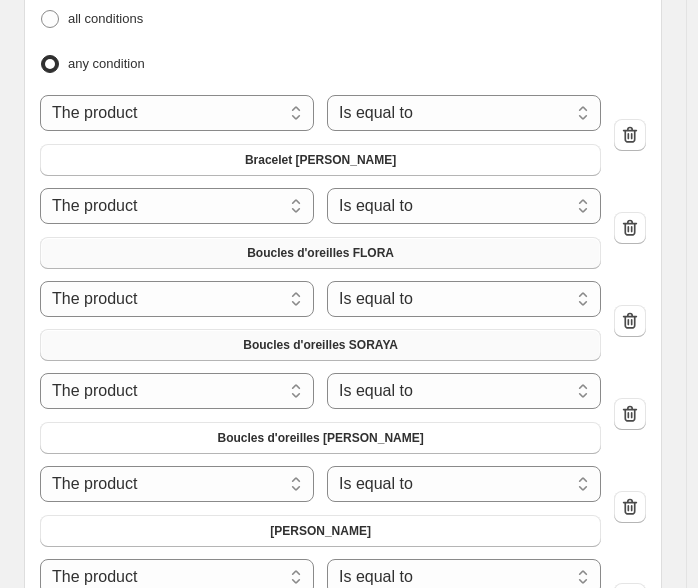 scroll, scrollTop: 1777, scrollLeft: 0, axis: vertical 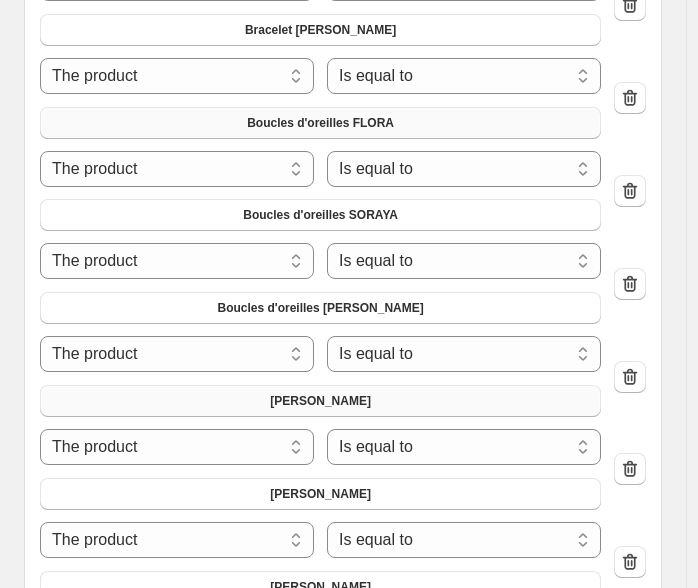 click on "[PERSON_NAME]" at bounding box center [320, 401] 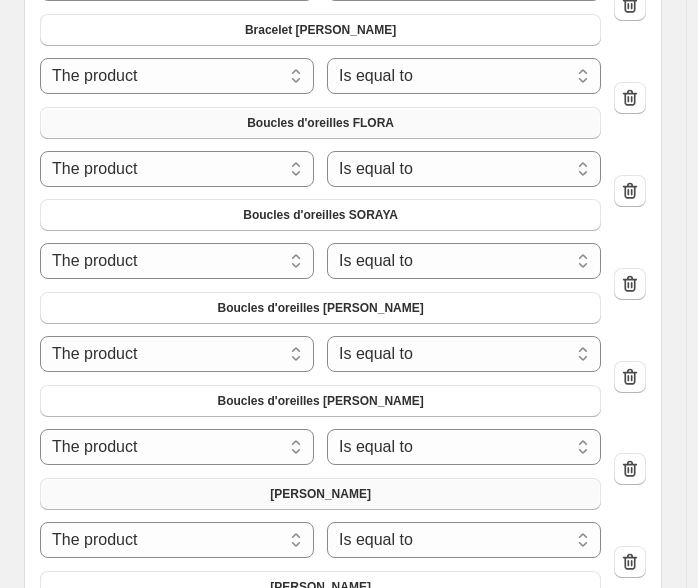 click on "[PERSON_NAME]" at bounding box center (320, 494) 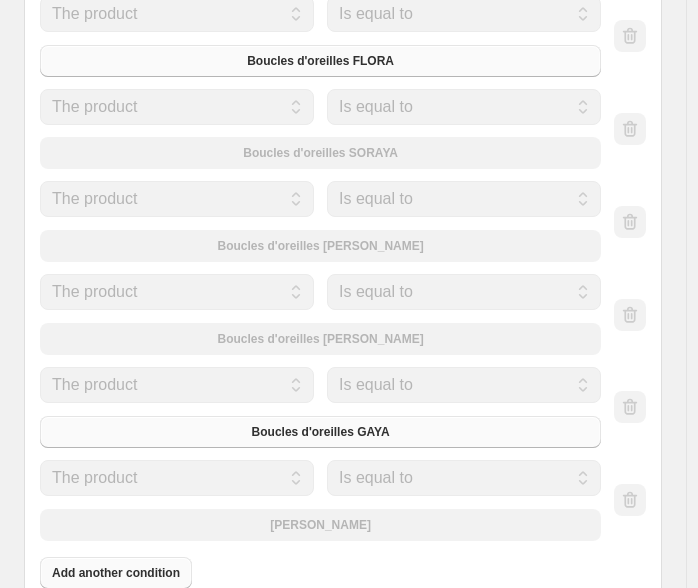 scroll, scrollTop: 1888, scrollLeft: 0, axis: vertical 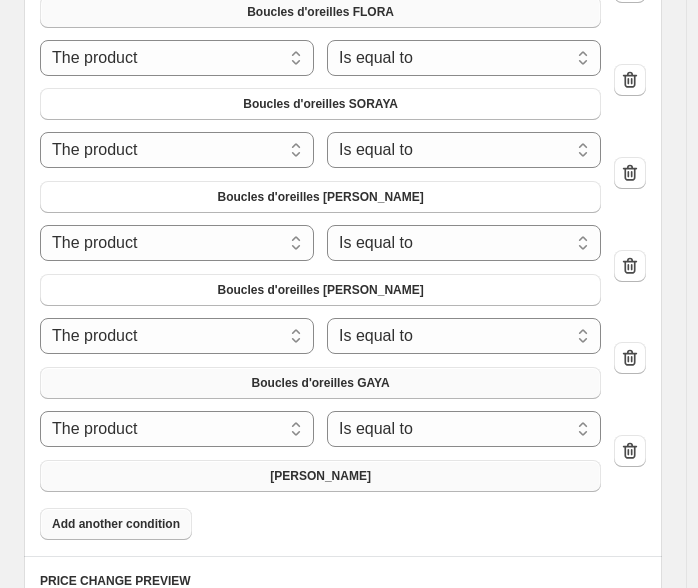click on "[PERSON_NAME]" at bounding box center [320, 476] 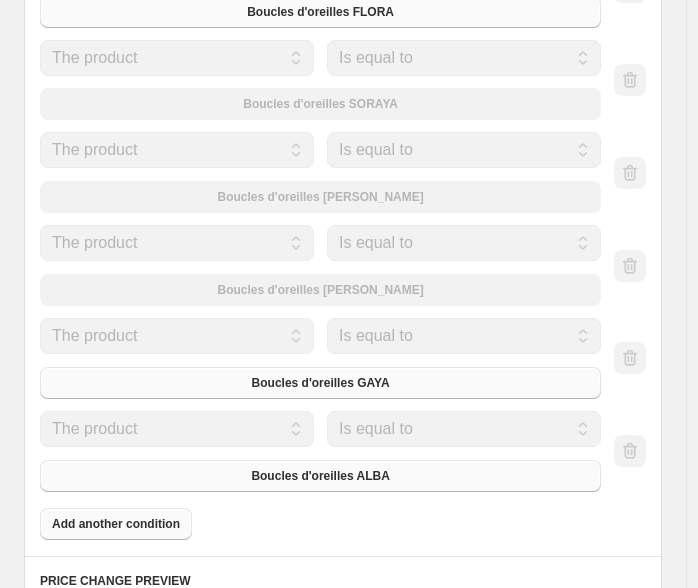 scroll, scrollTop: 2111, scrollLeft: 0, axis: vertical 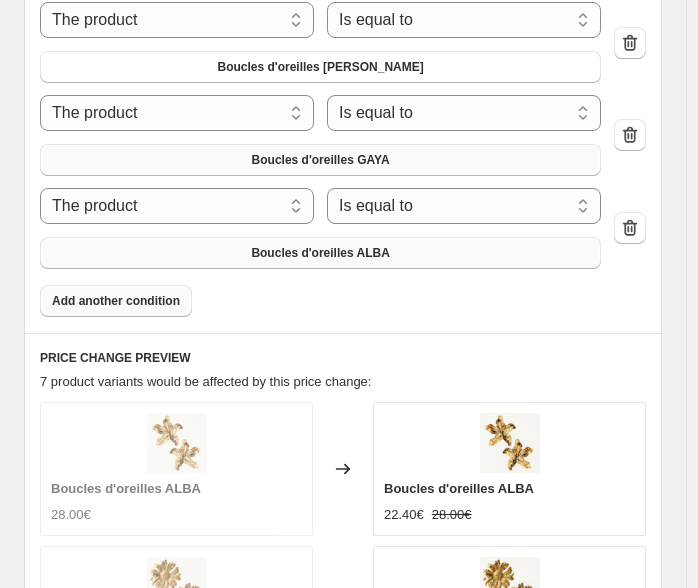 click on "Add another condition" at bounding box center [116, 301] 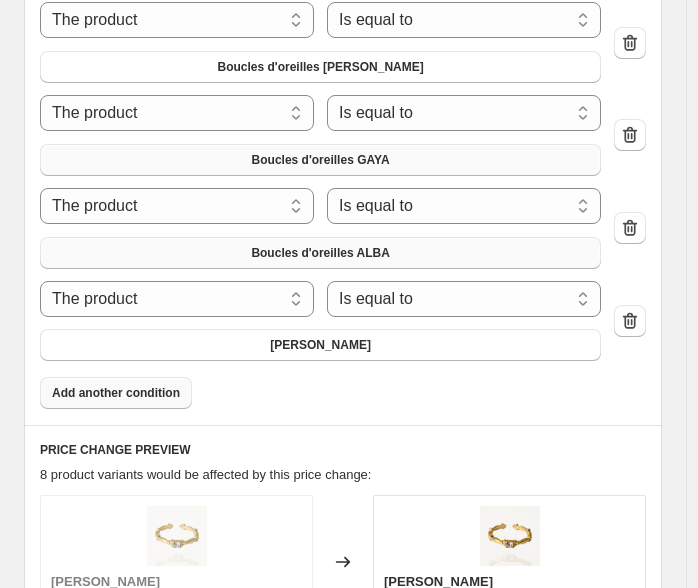 click on "Add another condition" at bounding box center [116, 393] 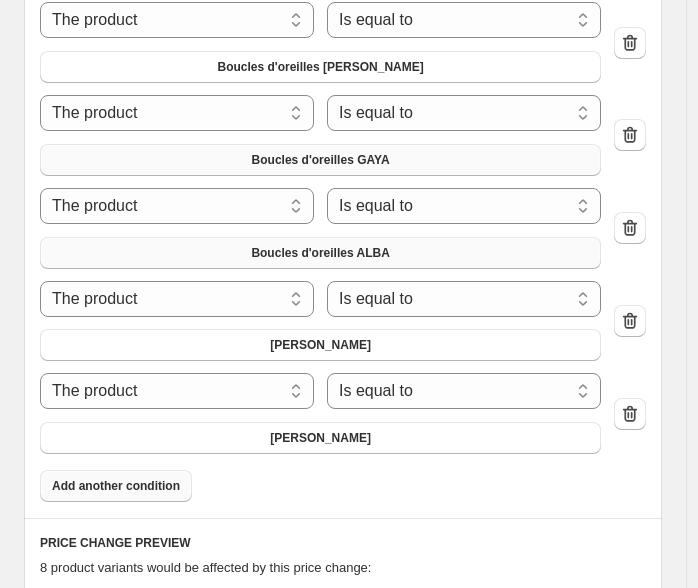 click on "Add another condition" at bounding box center [116, 486] 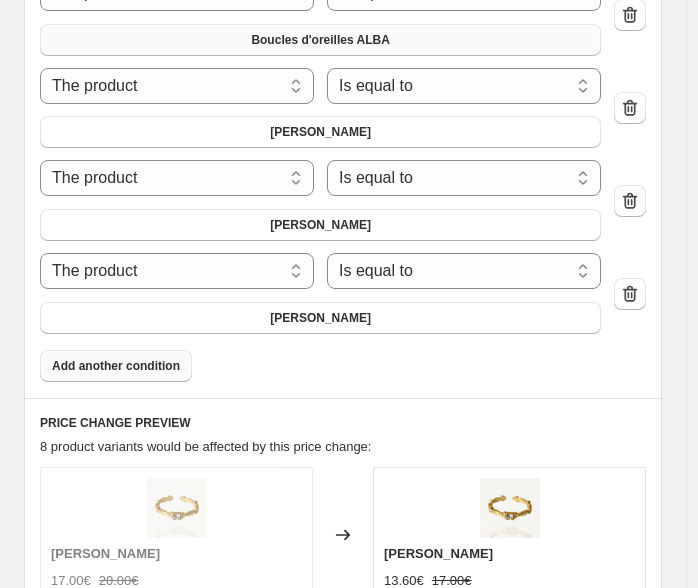 scroll, scrollTop: 2333, scrollLeft: 0, axis: vertical 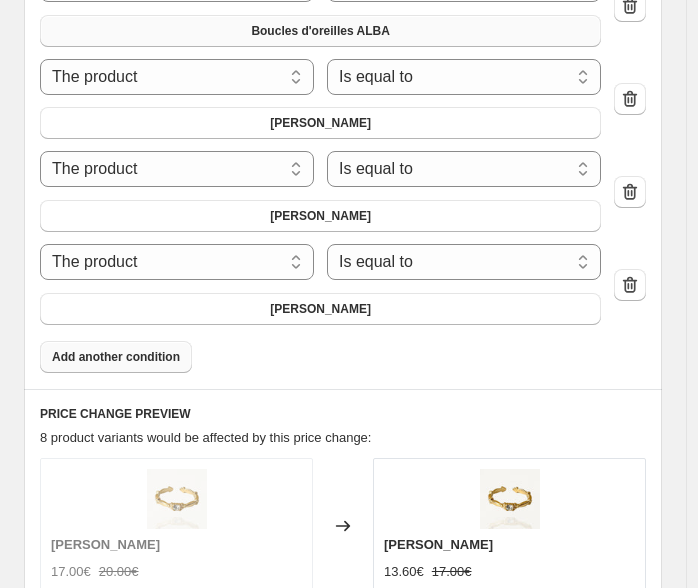 click on "Add another condition" at bounding box center [116, 357] 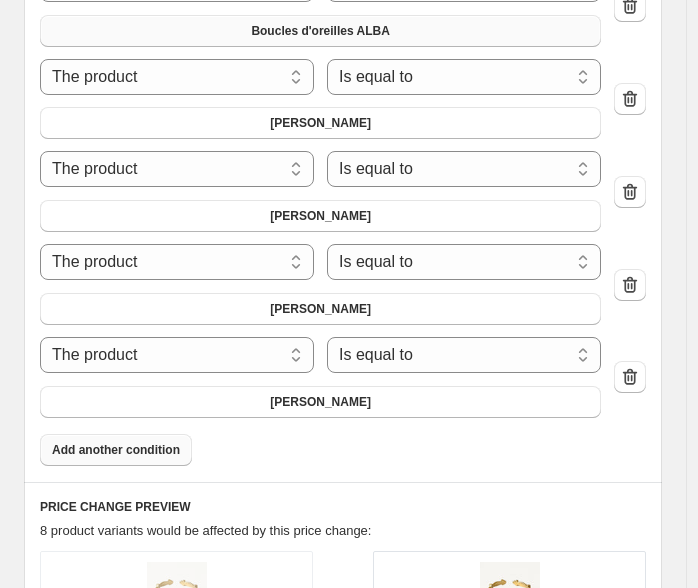 click on "Add another condition" at bounding box center [116, 450] 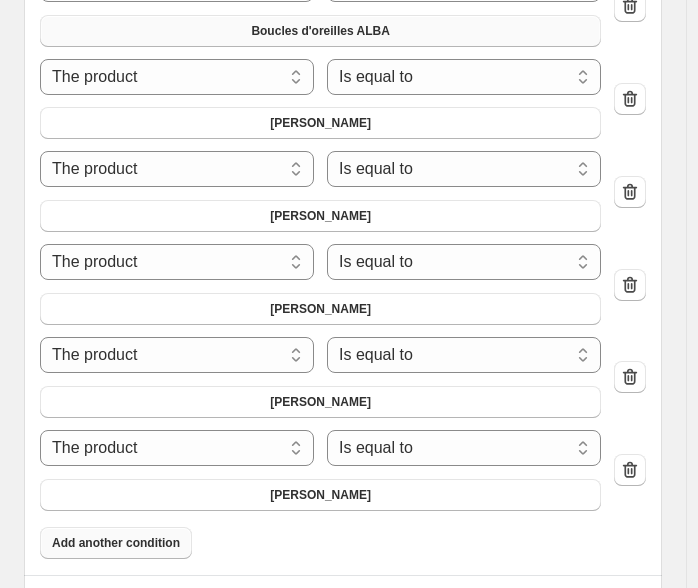 click on "Add another condition" at bounding box center (116, 543) 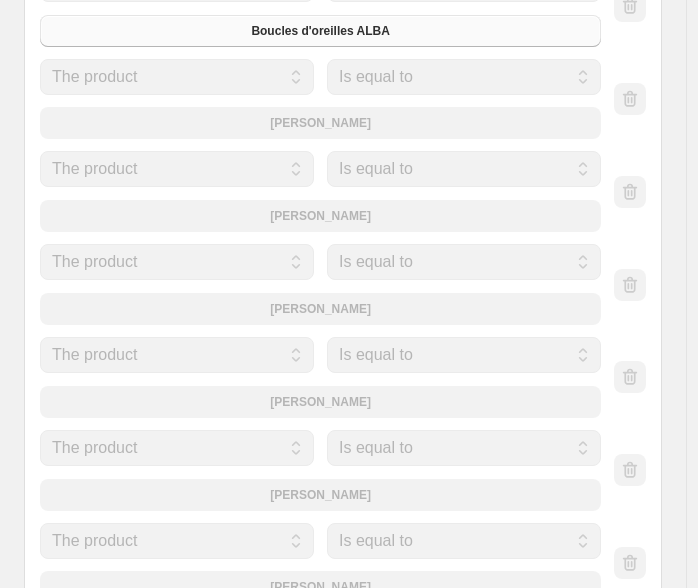 scroll, scrollTop: 2444, scrollLeft: 0, axis: vertical 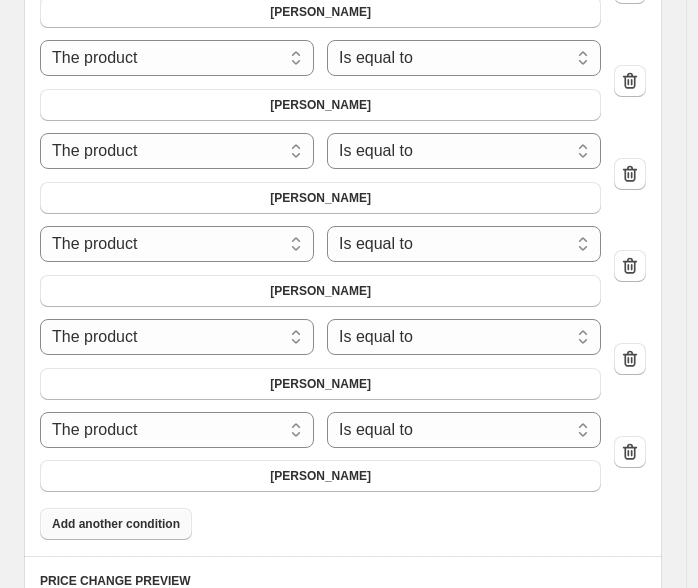 click on "Add another condition" at bounding box center (116, 524) 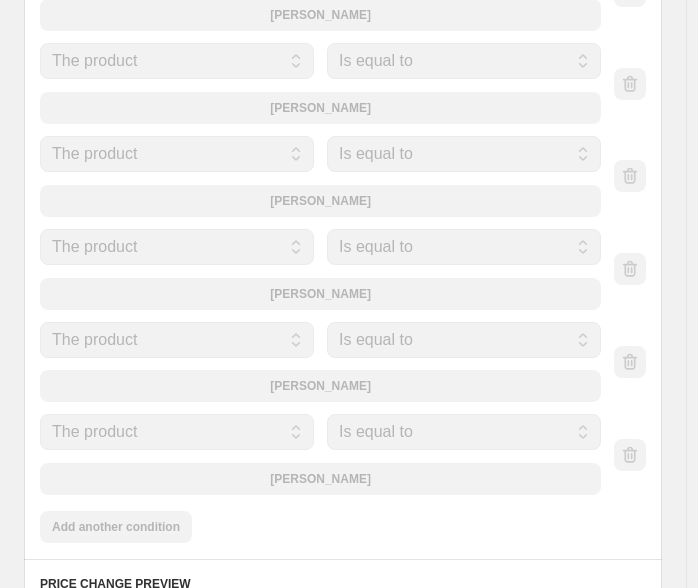scroll, scrollTop: 2555, scrollLeft: 0, axis: vertical 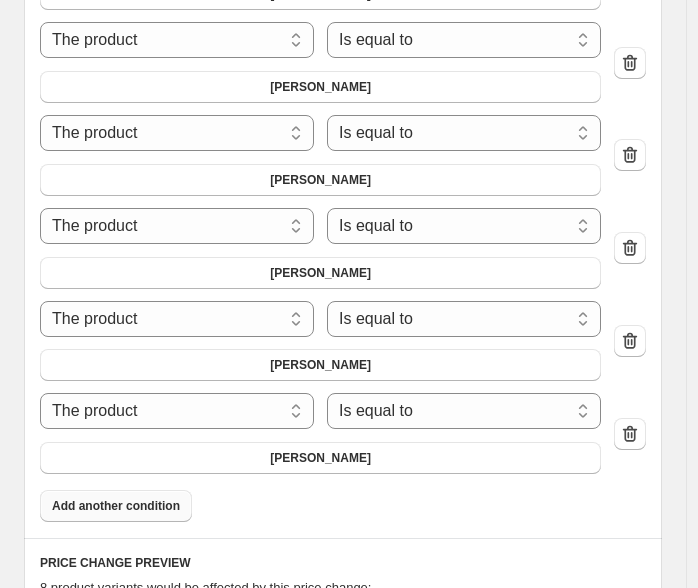 click on "Add another condition" at bounding box center [116, 506] 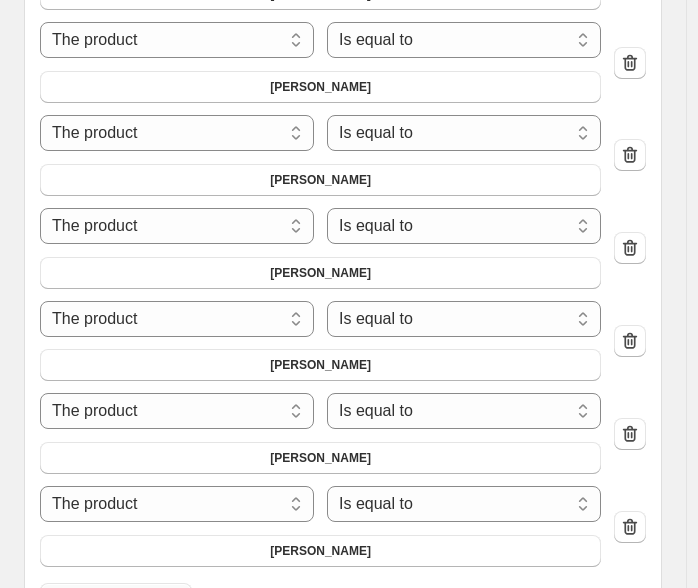 scroll, scrollTop: 2666, scrollLeft: 0, axis: vertical 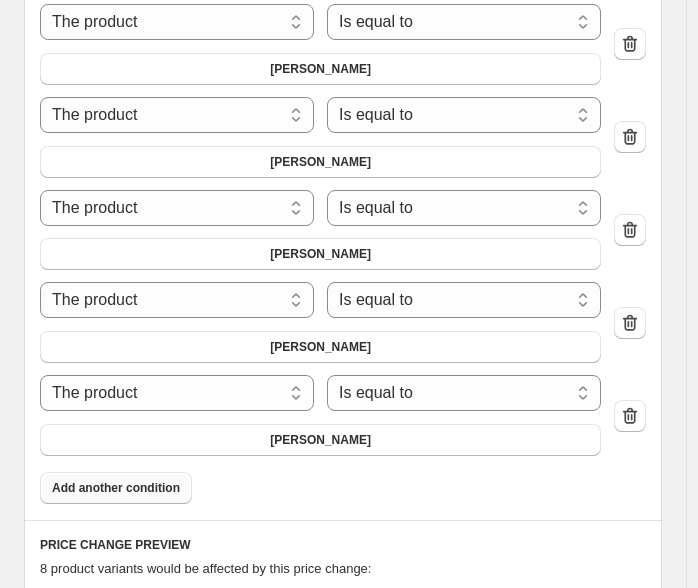 click on "Add another condition" at bounding box center [116, 488] 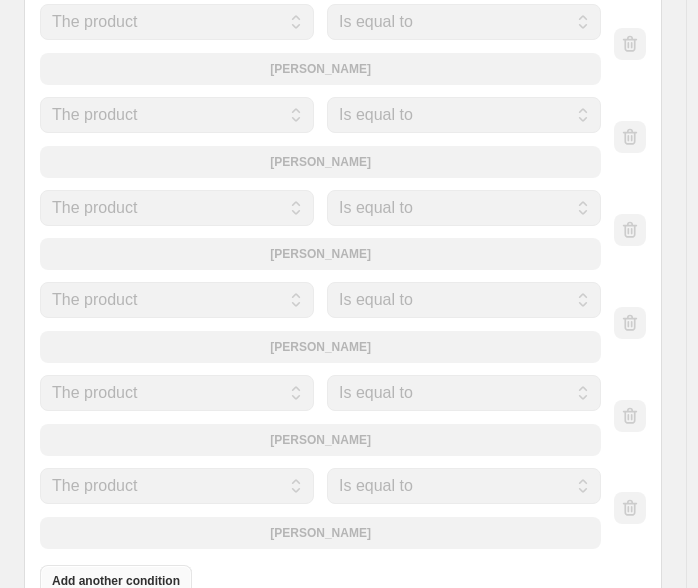 scroll, scrollTop: 2777, scrollLeft: 0, axis: vertical 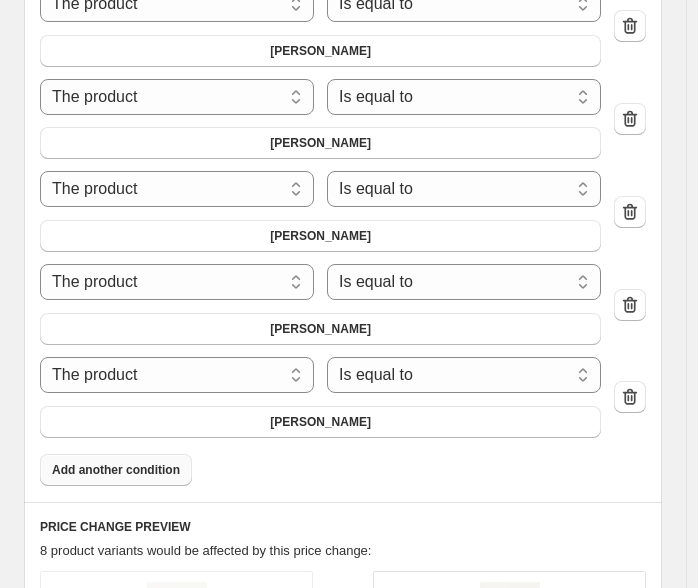 click on "Add another condition" at bounding box center (116, 470) 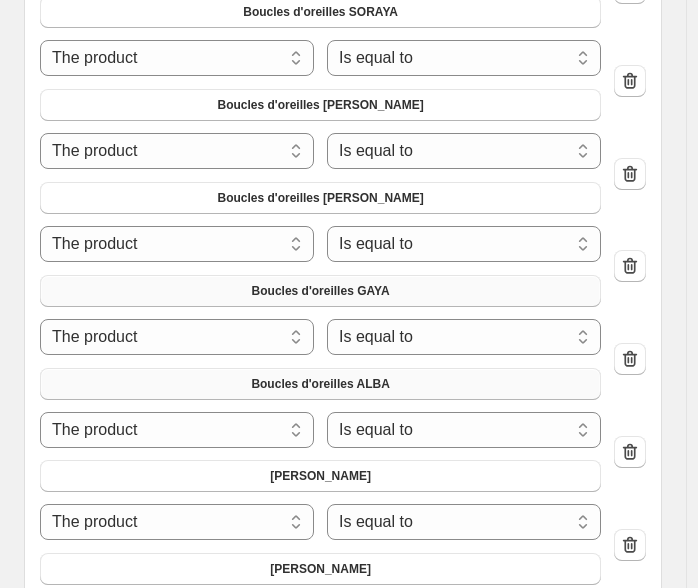 scroll, scrollTop: 2000, scrollLeft: 0, axis: vertical 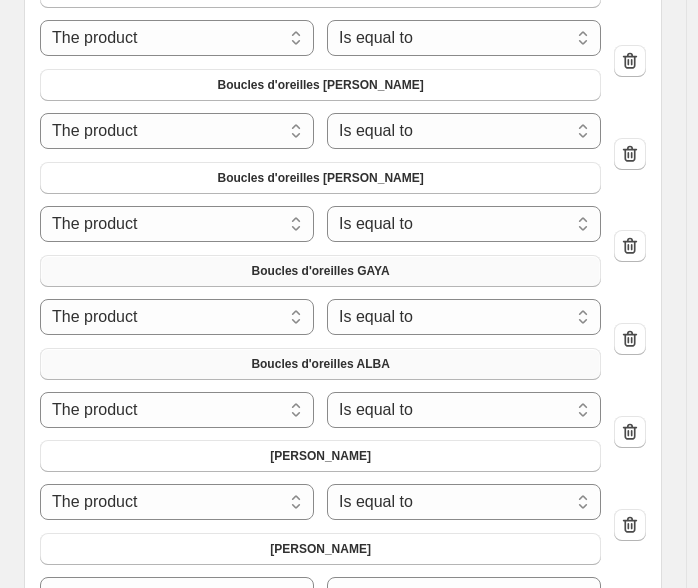 click on "Boucles d'oreilles ALBA" at bounding box center [320, 364] 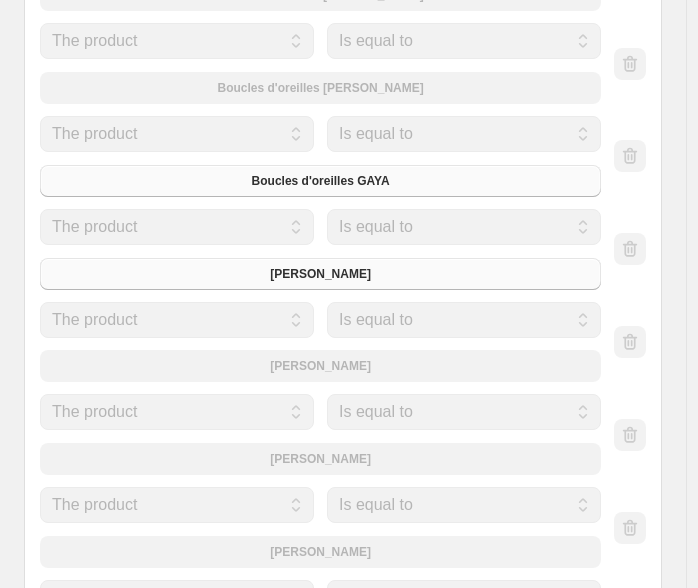 scroll, scrollTop: 2111, scrollLeft: 0, axis: vertical 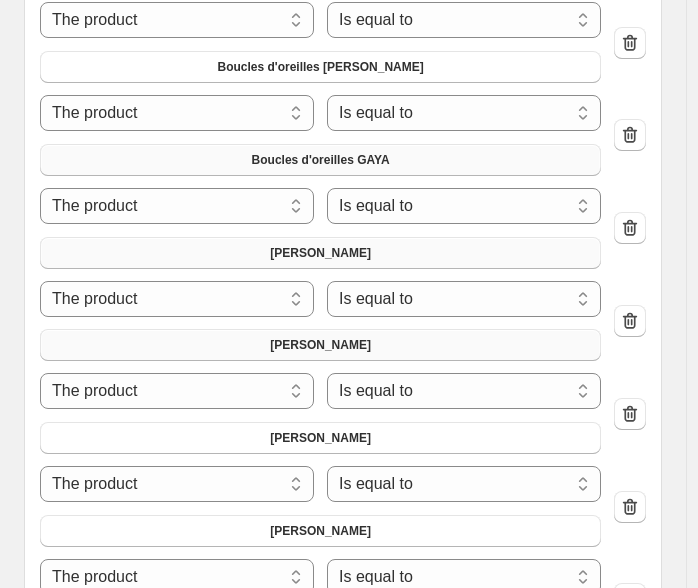 click on "[PERSON_NAME]" at bounding box center (320, 345) 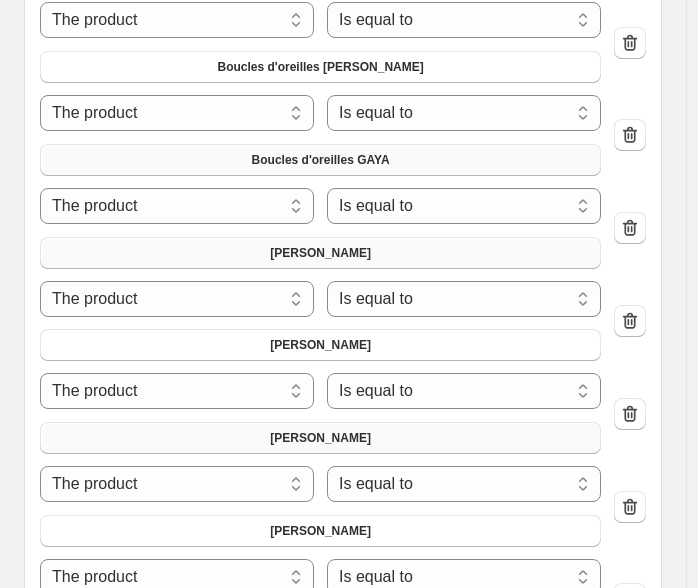 click on "[PERSON_NAME]" at bounding box center (320, 438) 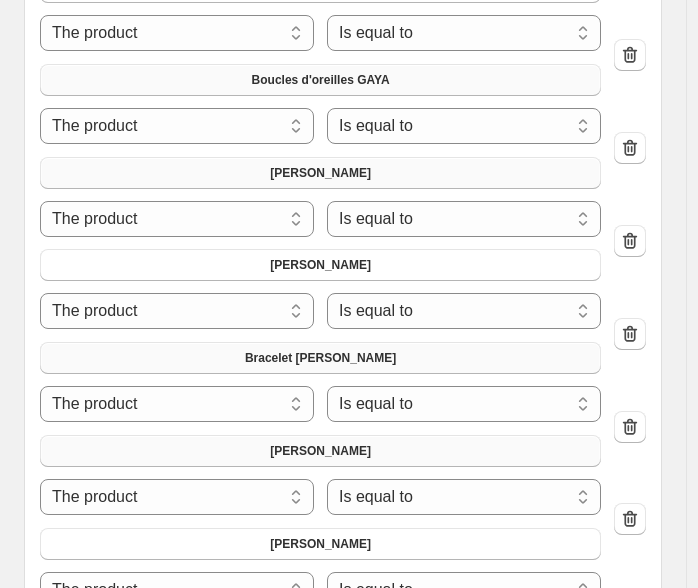 scroll, scrollTop: 2222, scrollLeft: 0, axis: vertical 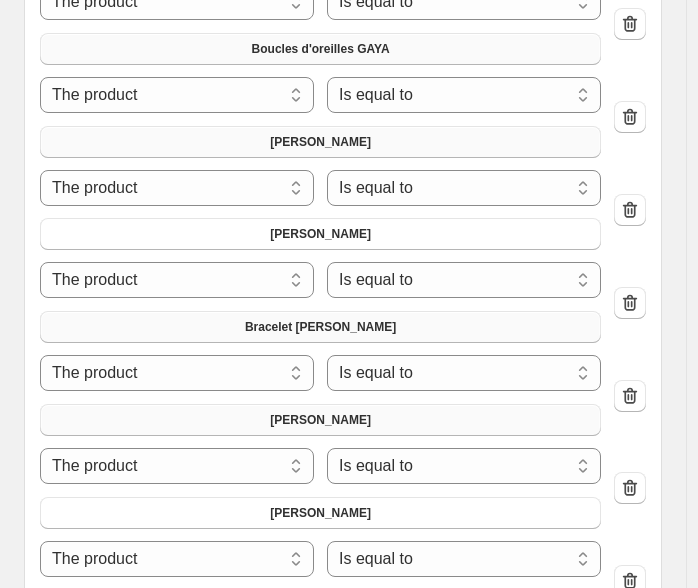 click on "[PERSON_NAME]" at bounding box center [320, 420] 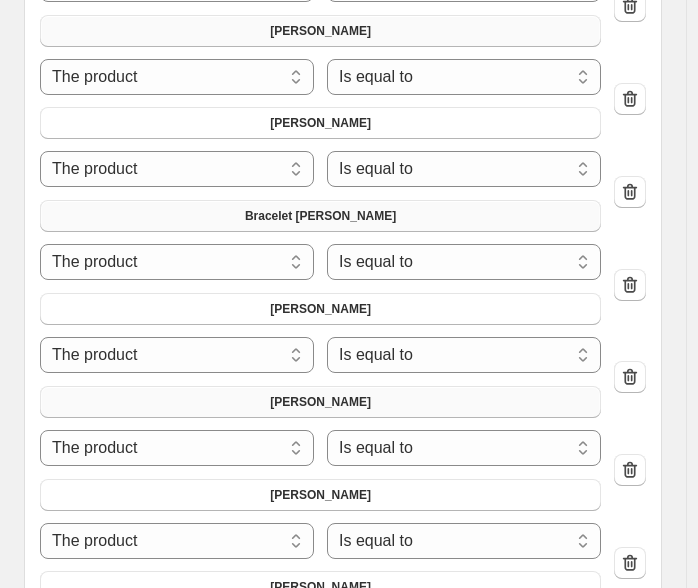 click on "[PERSON_NAME]" at bounding box center (320, 402) 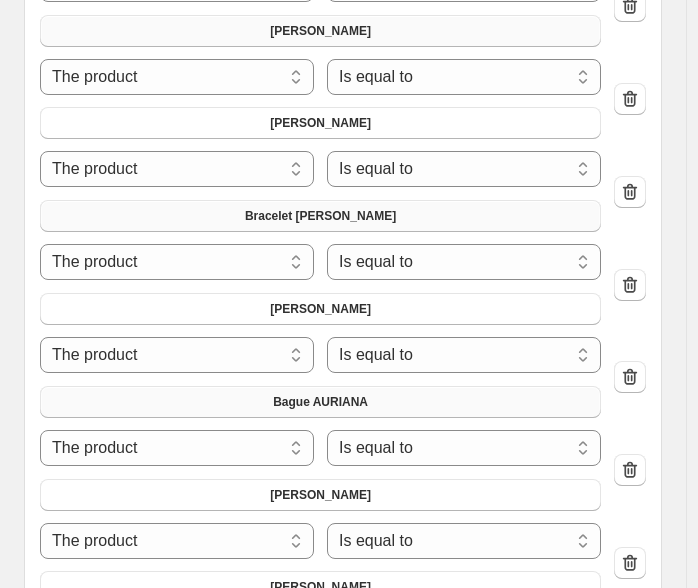click on "Bague AURIANA" at bounding box center (320, 402) 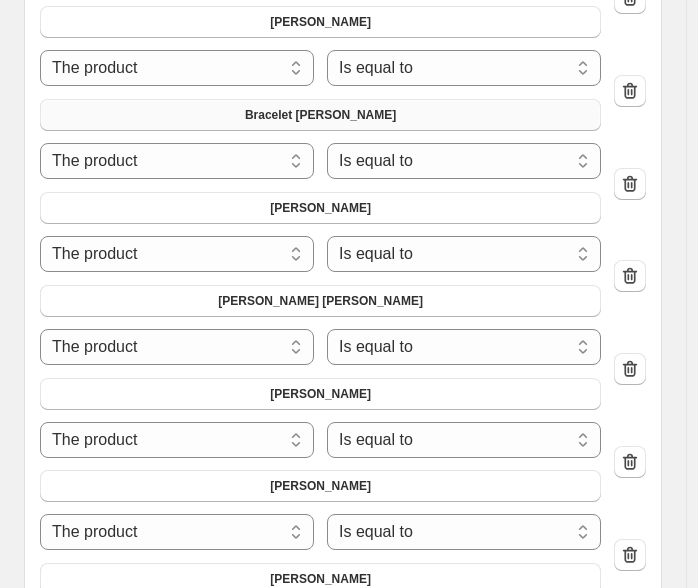 scroll, scrollTop: 2555, scrollLeft: 0, axis: vertical 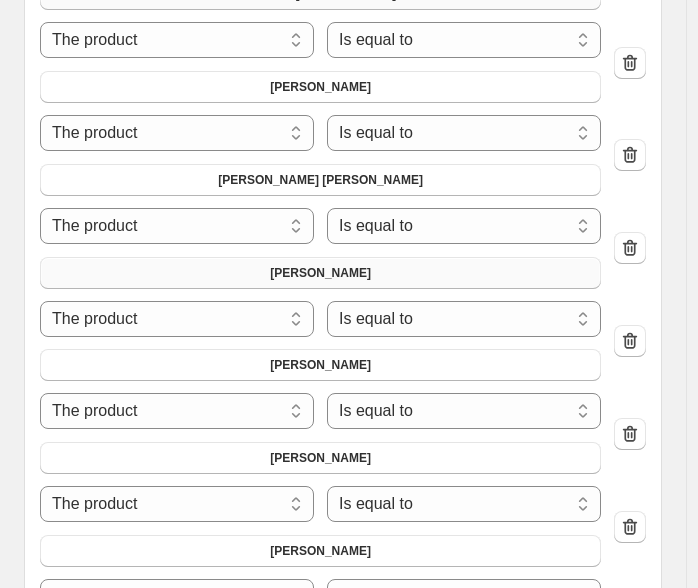 click on "[PERSON_NAME]" at bounding box center (320, 273) 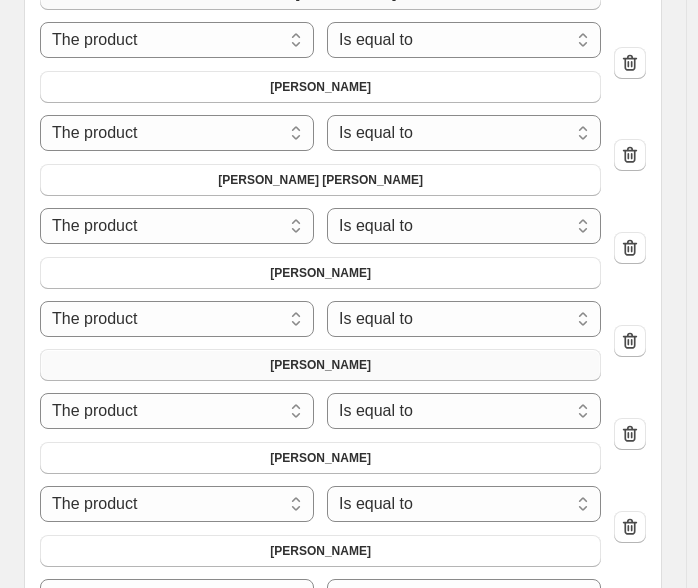 click on "[PERSON_NAME]" at bounding box center (320, 365) 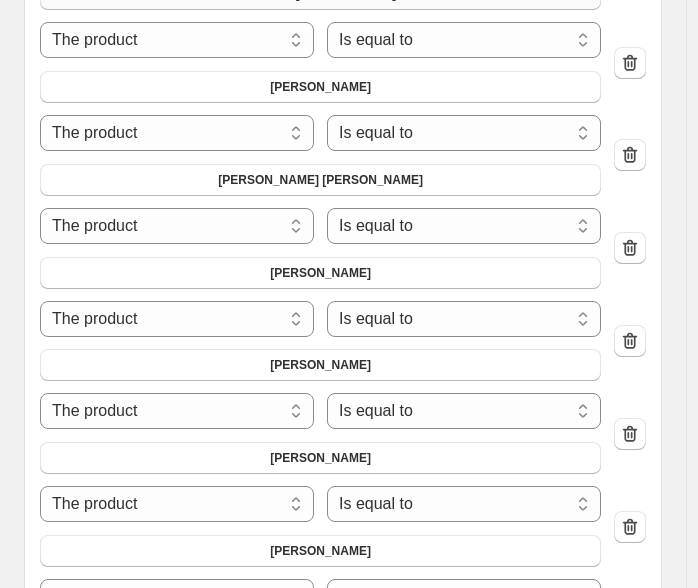 scroll, scrollTop: 2666, scrollLeft: 0, axis: vertical 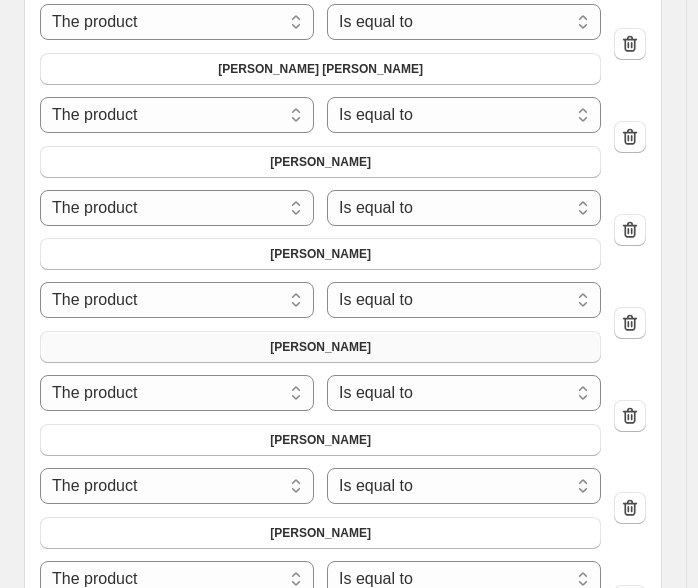 click on "[PERSON_NAME]" at bounding box center [320, 347] 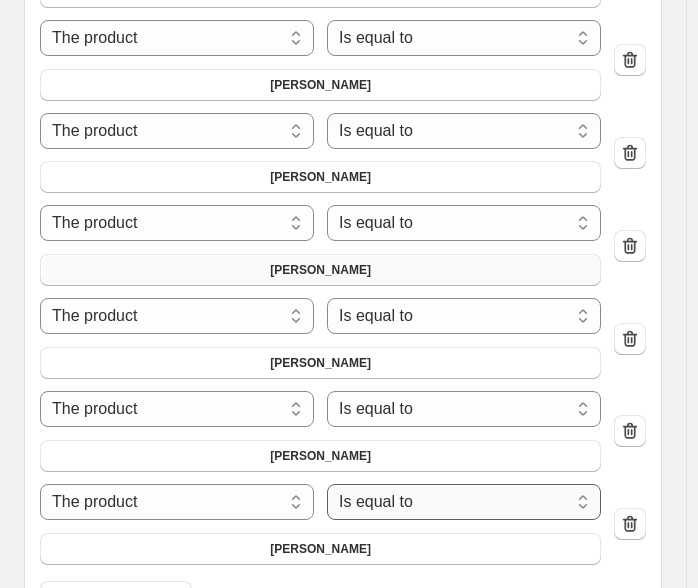 scroll, scrollTop: 2777, scrollLeft: 0, axis: vertical 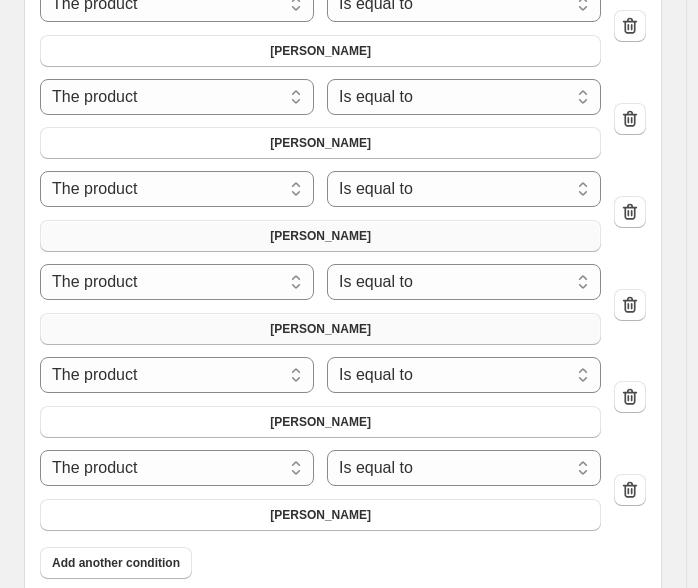 click on "[PERSON_NAME]" at bounding box center (320, 329) 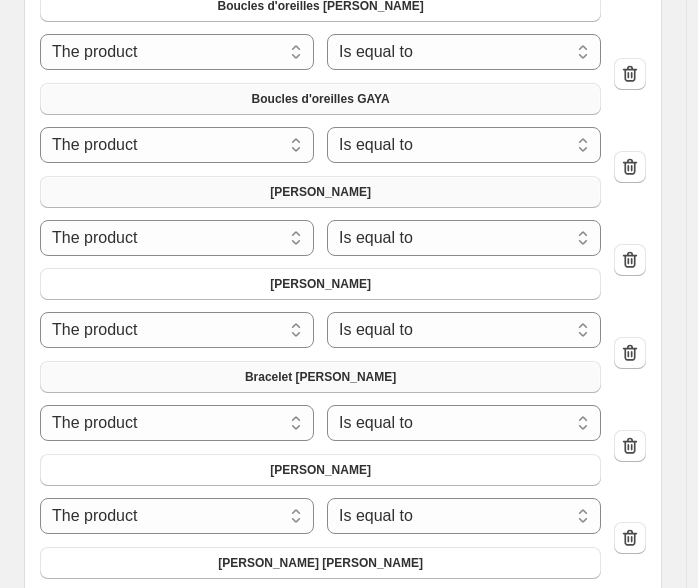 scroll, scrollTop: 2222, scrollLeft: 0, axis: vertical 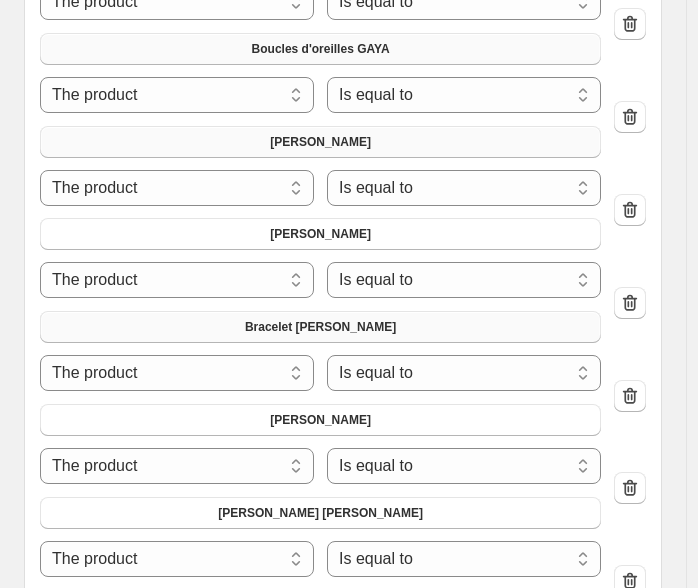 click on "Bracelet [PERSON_NAME]" at bounding box center [320, 327] 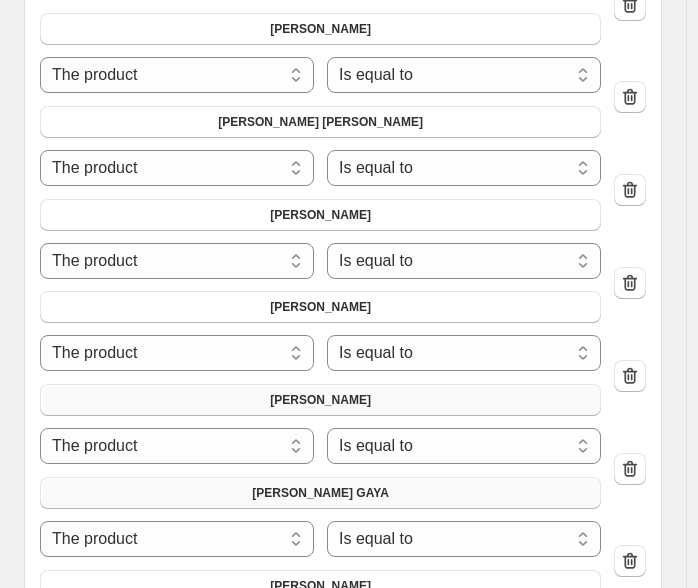 scroll, scrollTop: 2666, scrollLeft: 0, axis: vertical 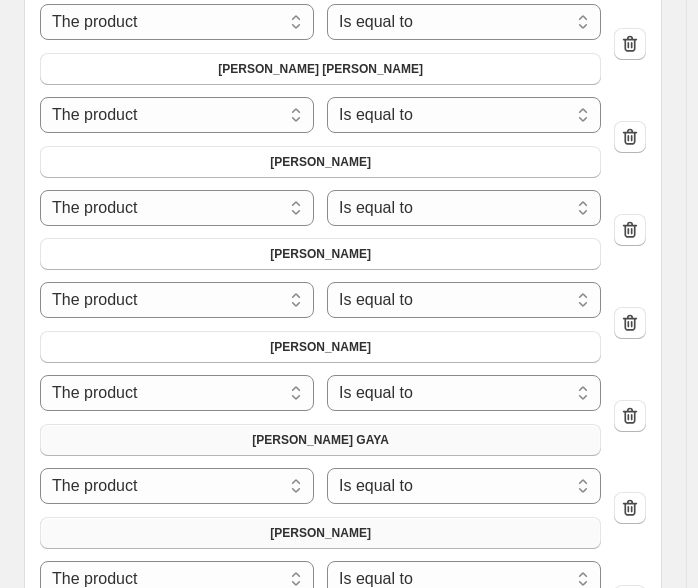 click on "[PERSON_NAME]" at bounding box center (320, 533) 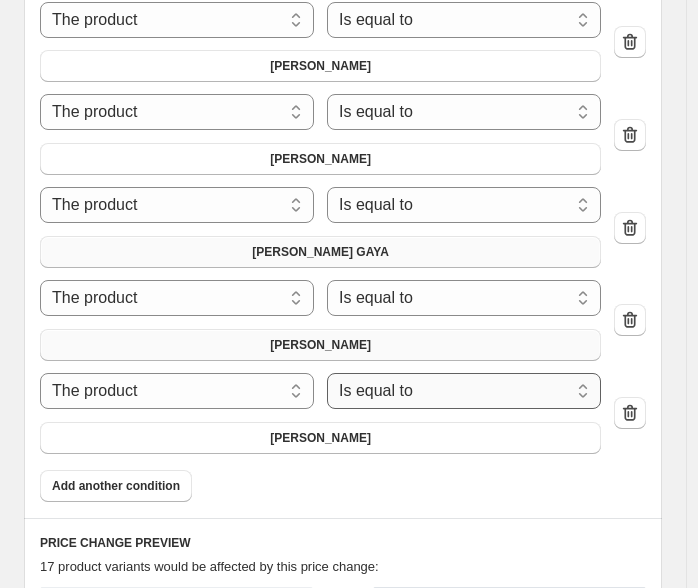scroll, scrollTop: 2888, scrollLeft: 0, axis: vertical 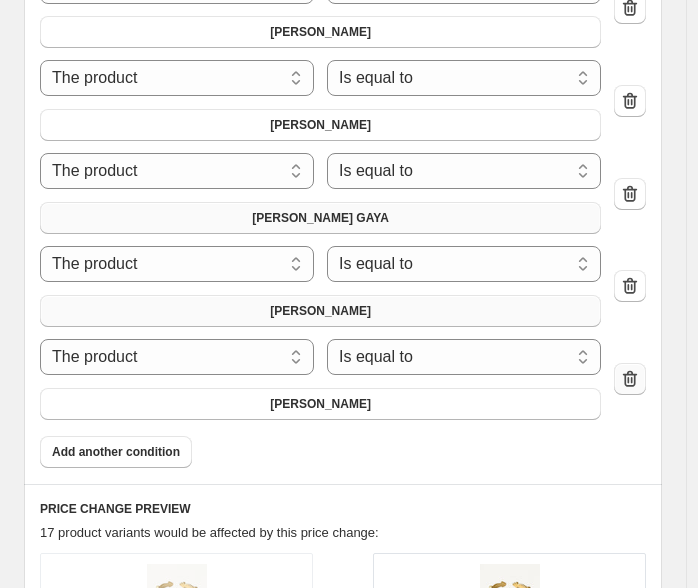 click 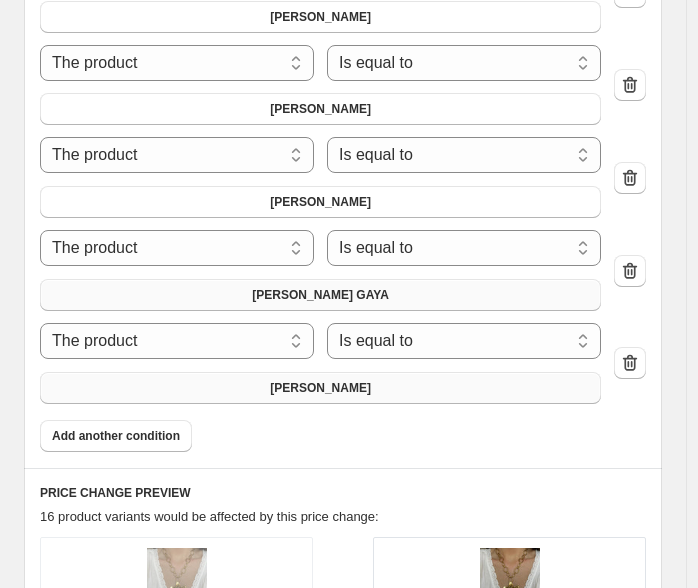 scroll, scrollTop: 3000, scrollLeft: 0, axis: vertical 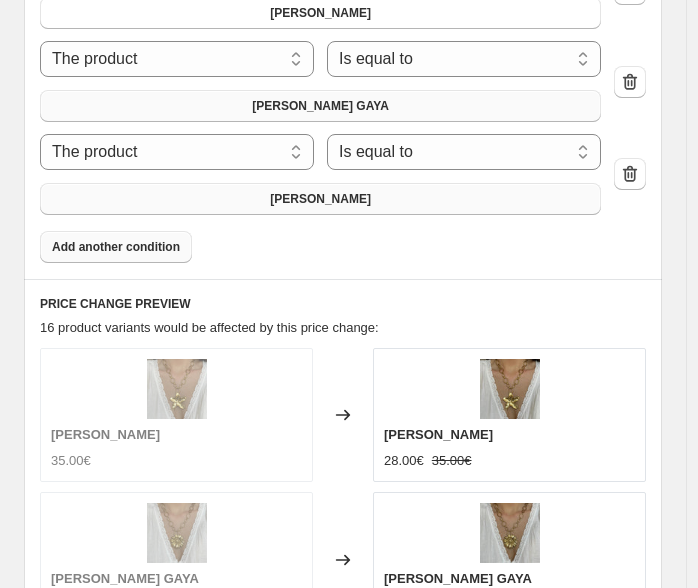 click on "Add another condition" at bounding box center (116, 247) 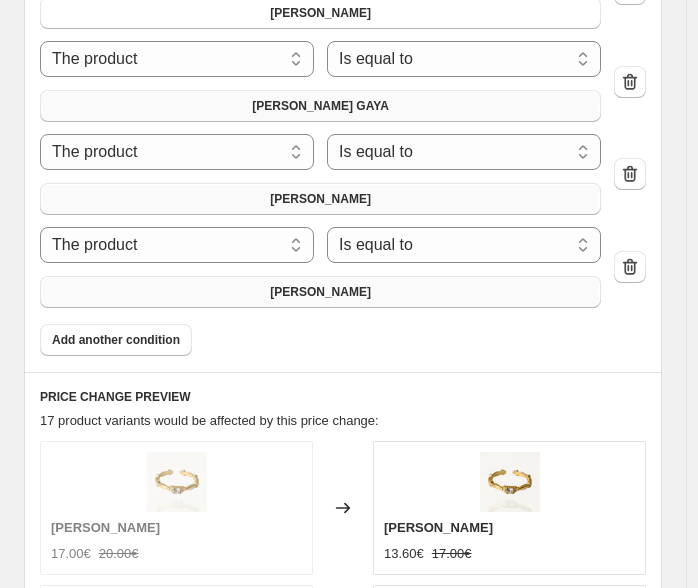 click on "[PERSON_NAME]" at bounding box center (320, 292) 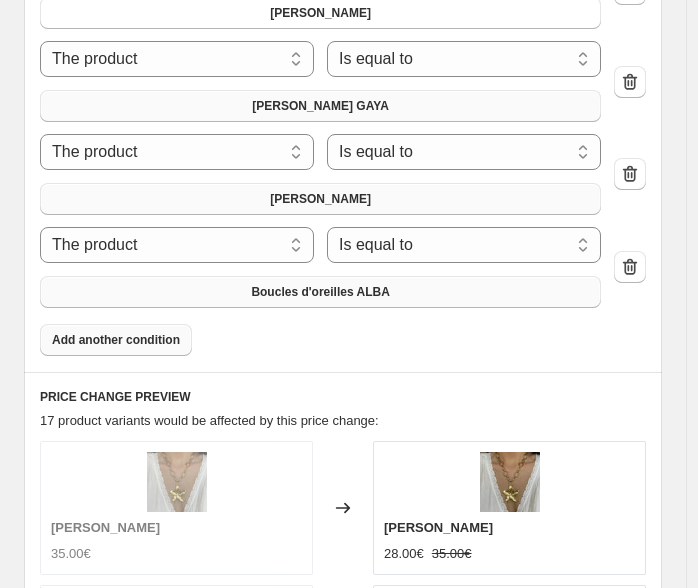 click on "Add another condition" at bounding box center [116, 340] 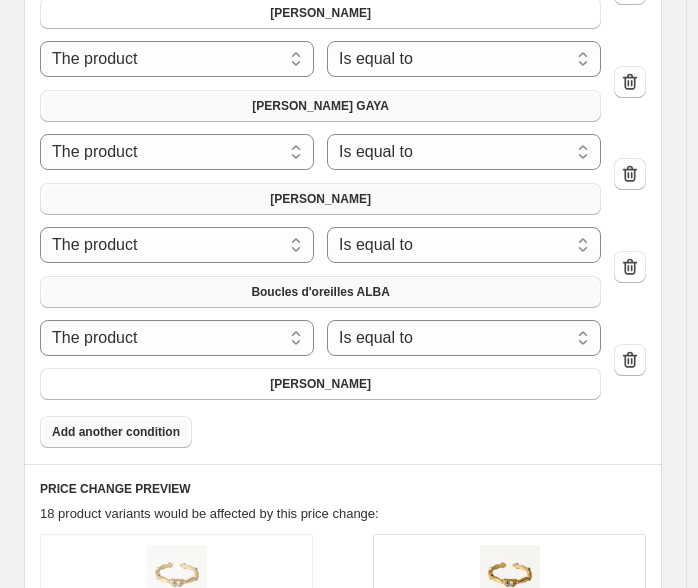 click on "Add another condition" at bounding box center [116, 432] 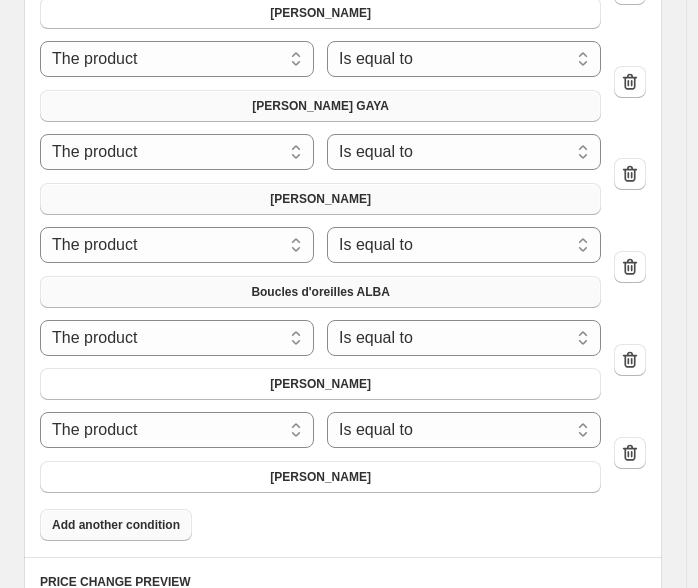 click on "Add another condition" at bounding box center [116, 525] 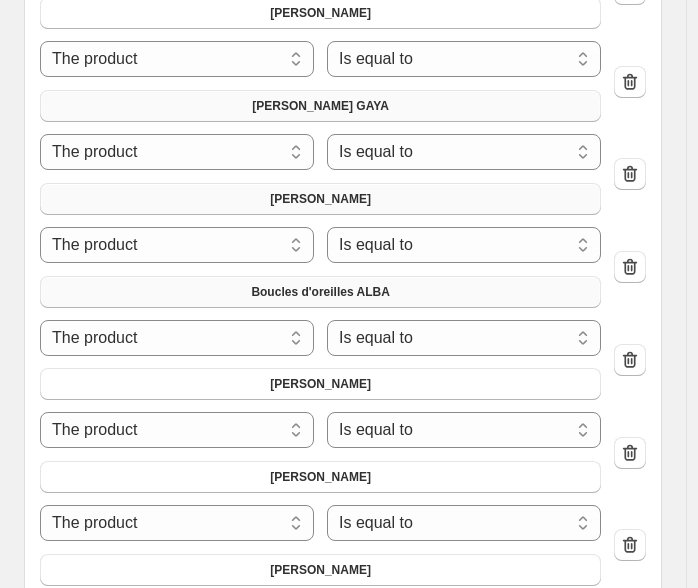 click on "Add another condition" at bounding box center (116, 618) 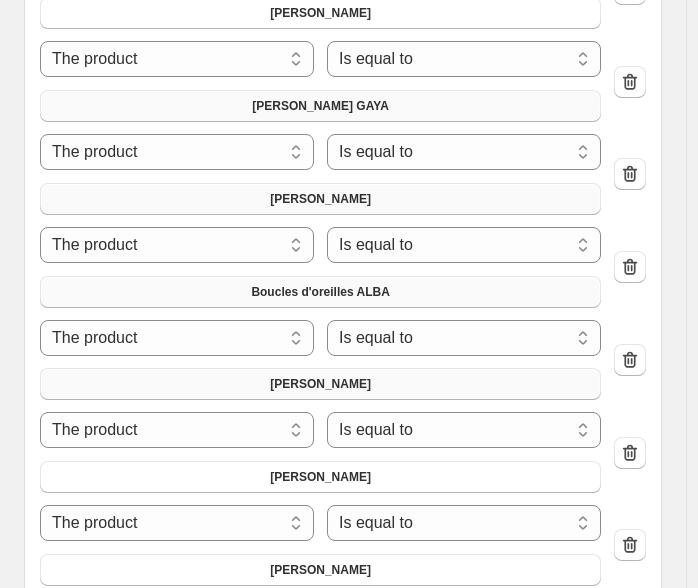 click on "[PERSON_NAME]" at bounding box center [320, 384] 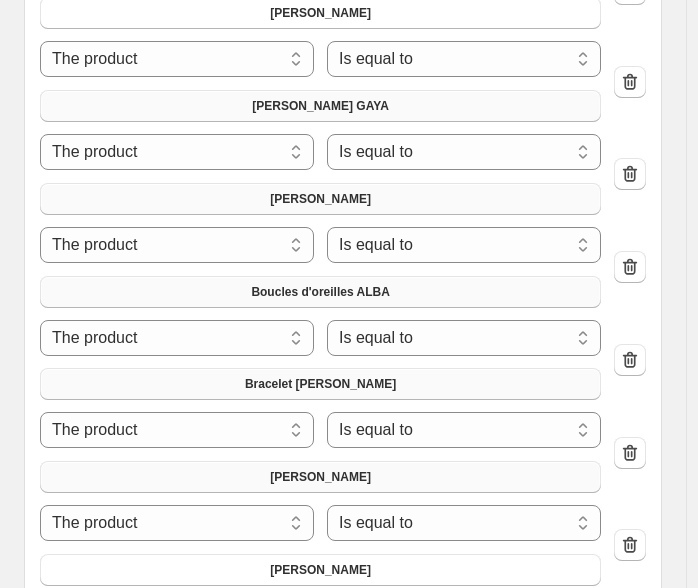 click on "[PERSON_NAME]" at bounding box center [320, 477] 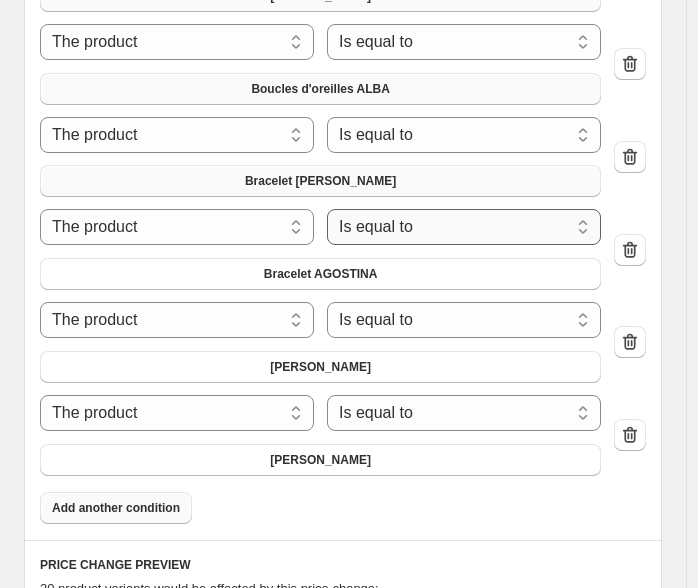 scroll, scrollTop: 3333, scrollLeft: 0, axis: vertical 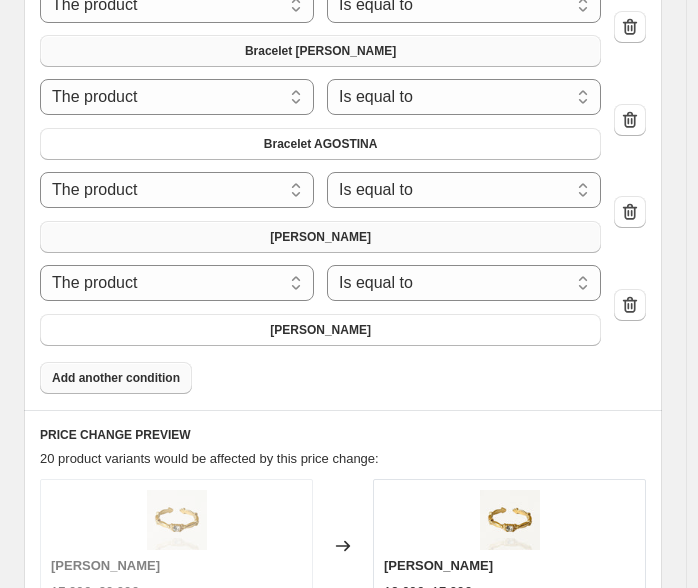 click on "[PERSON_NAME]" at bounding box center (320, 237) 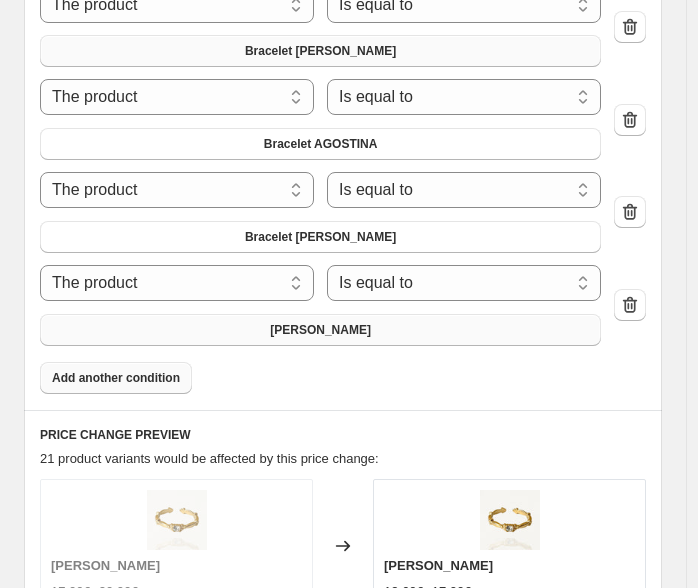 click on "[PERSON_NAME]" at bounding box center (320, 330) 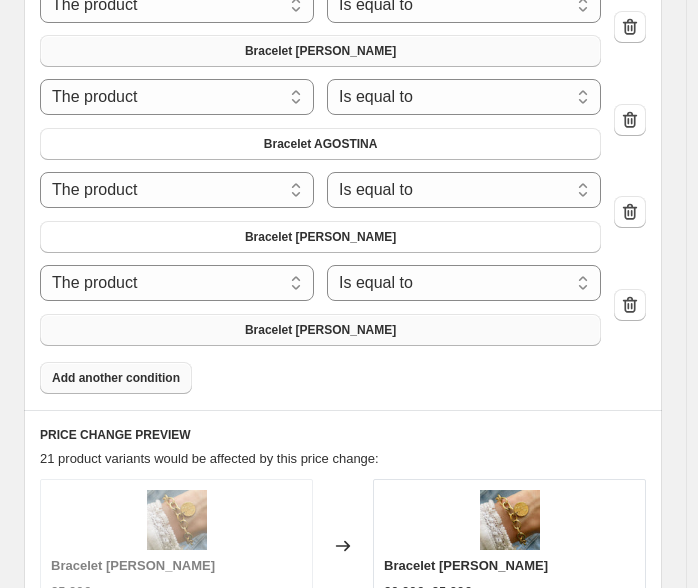 click on "Add another condition" at bounding box center (116, 378) 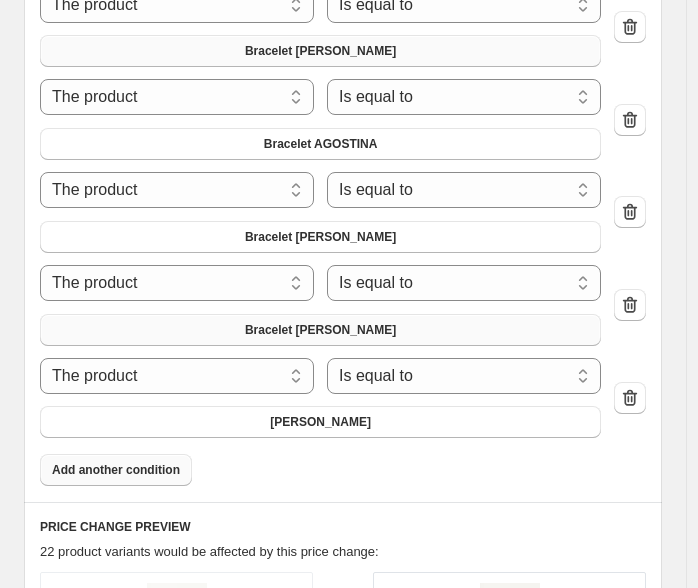 click on "Add another condition" at bounding box center [116, 470] 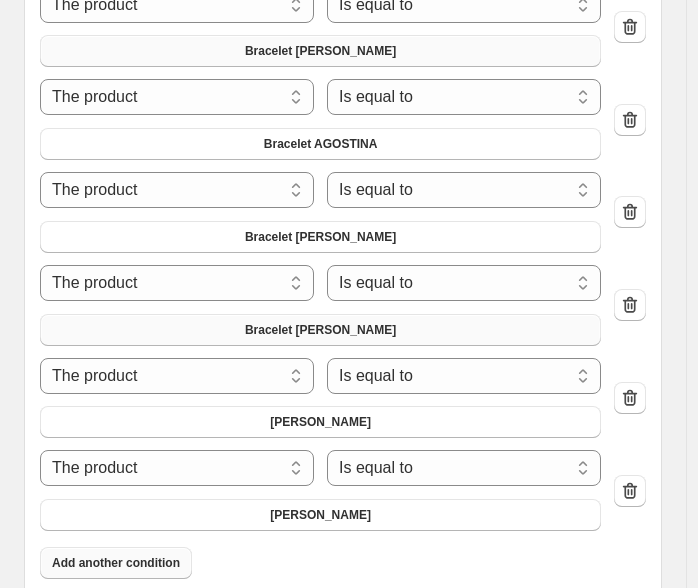 click on "Add another condition" at bounding box center [116, 563] 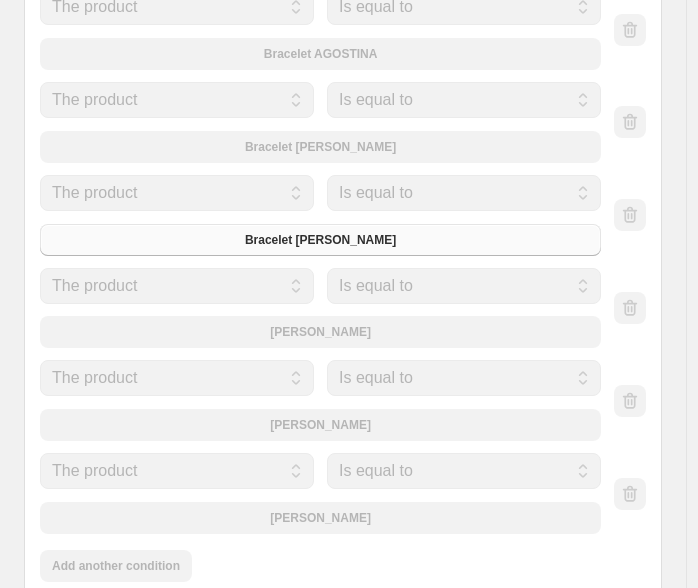 scroll, scrollTop: 3444, scrollLeft: 0, axis: vertical 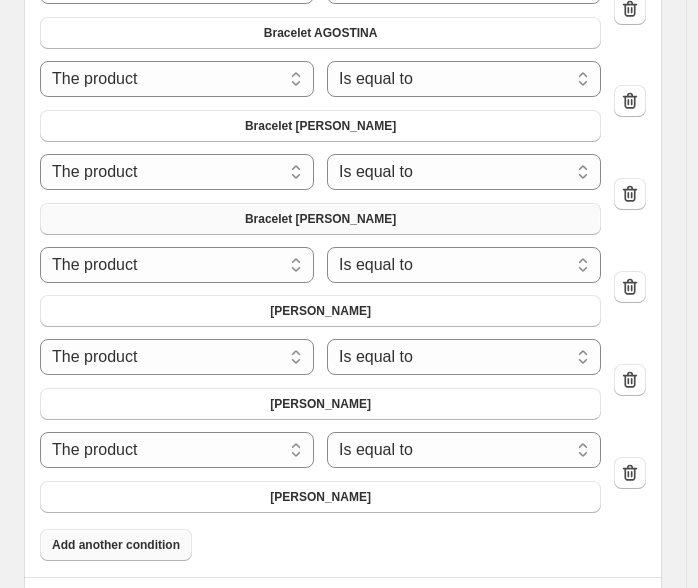 click on "Add another condition" at bounding box center (116, 545) 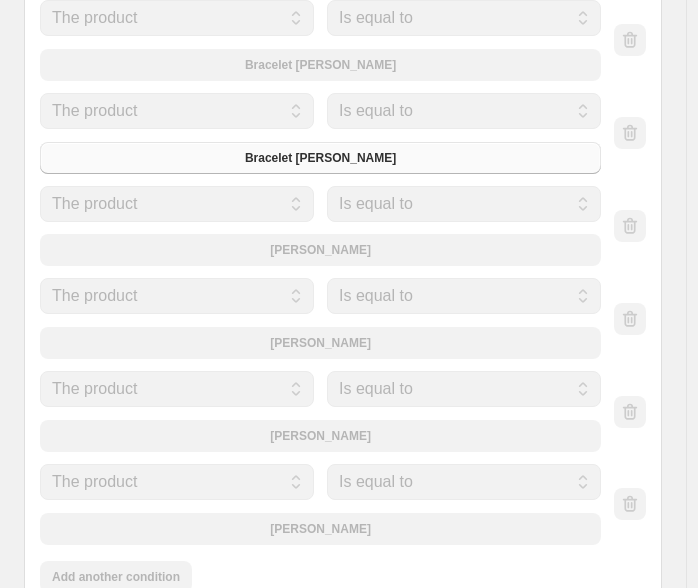 scroll, scrollTop: 3555, scrollLeft: 0, axis: vertical 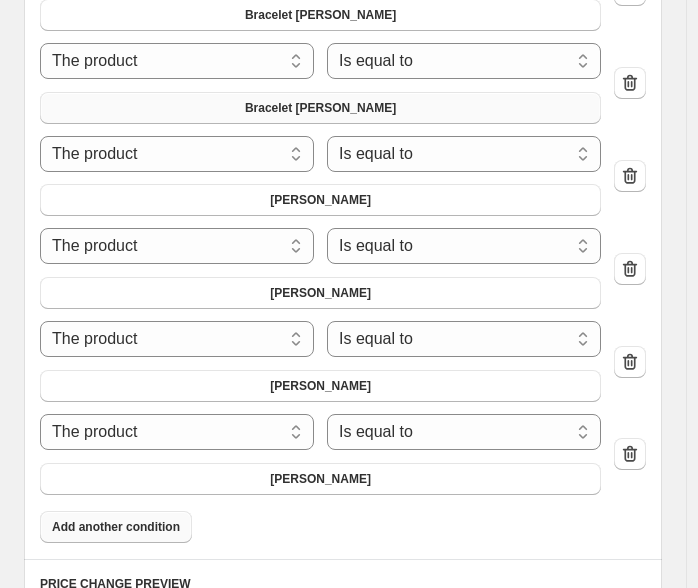 click on "Add another condition" at bounding box center [116, 527] 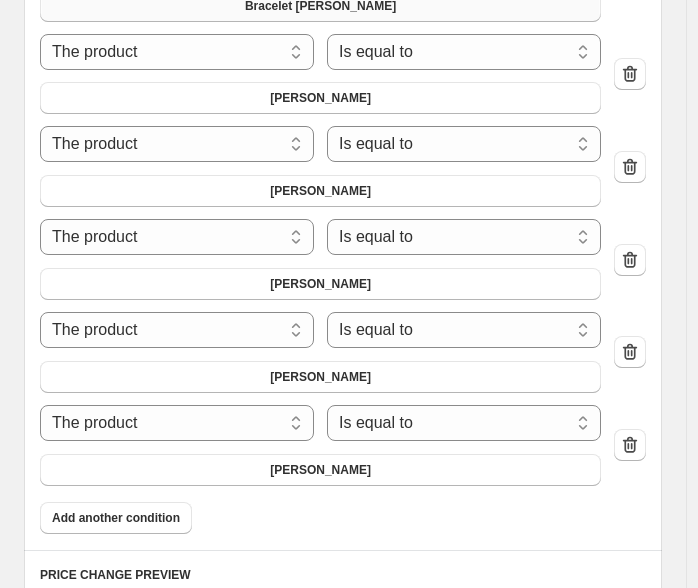 scroll, scrollTop: 3666, scrollLeft: 0, axis: vertical 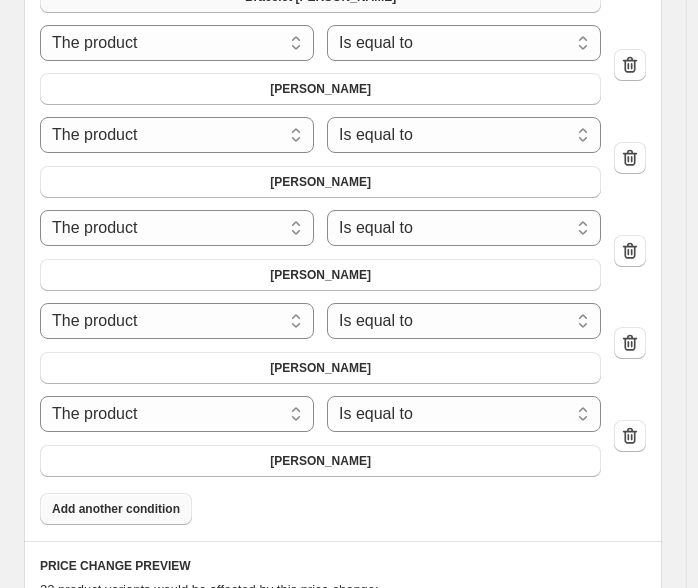 click on "Add another condition" at bounding box center [116, 509] 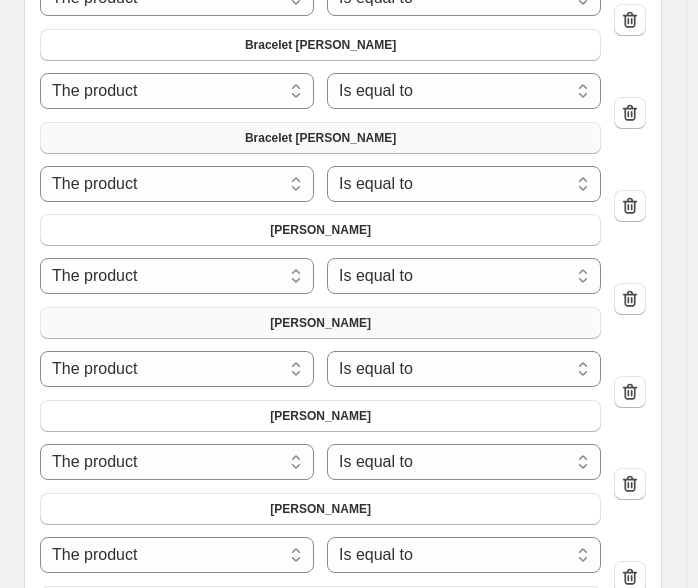 scroll, scrollTop: 3444, scrollLeft: 0, axis: vertical 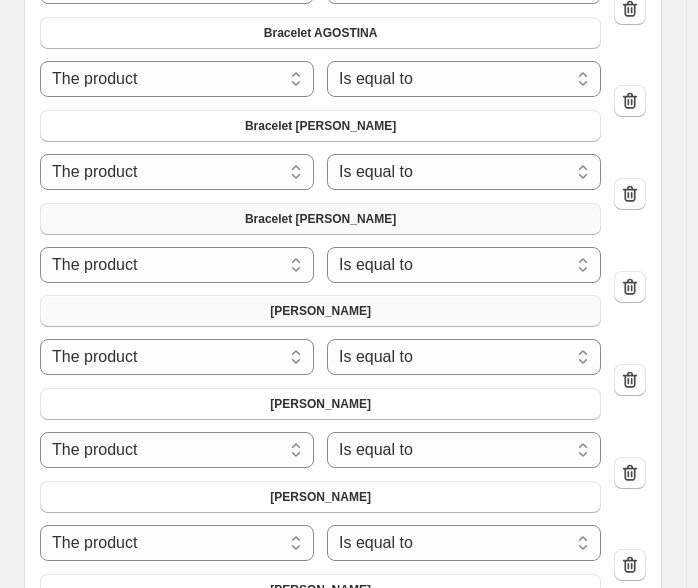 click on "[PERSON_NAME]" at bounding box center [320, 311] 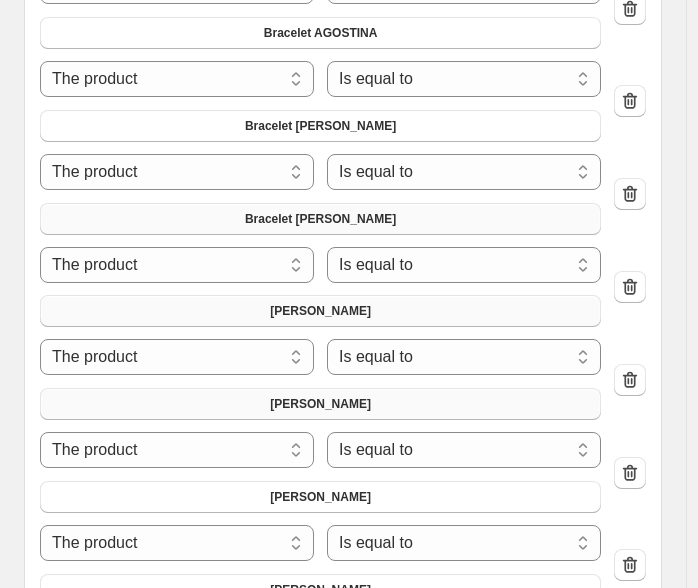 click on "[PERSON_NAME]" at bounding box center (320, 404) 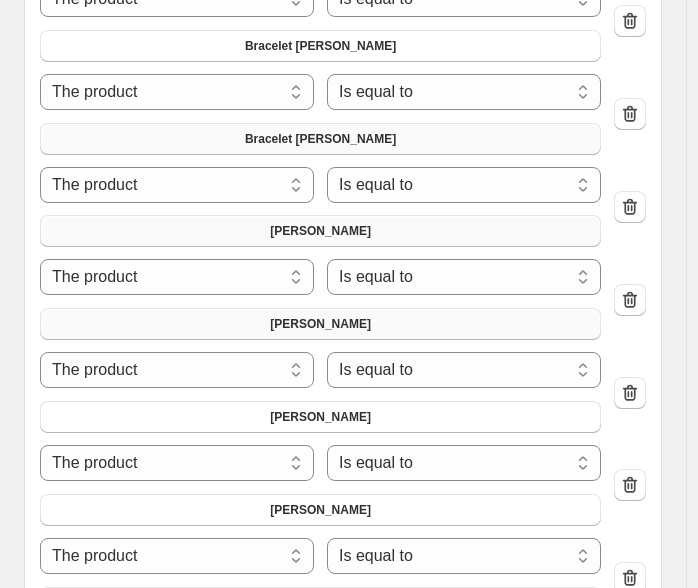 scroll, scrollTop: 3555, scrollLeft: 0, axis: vertical 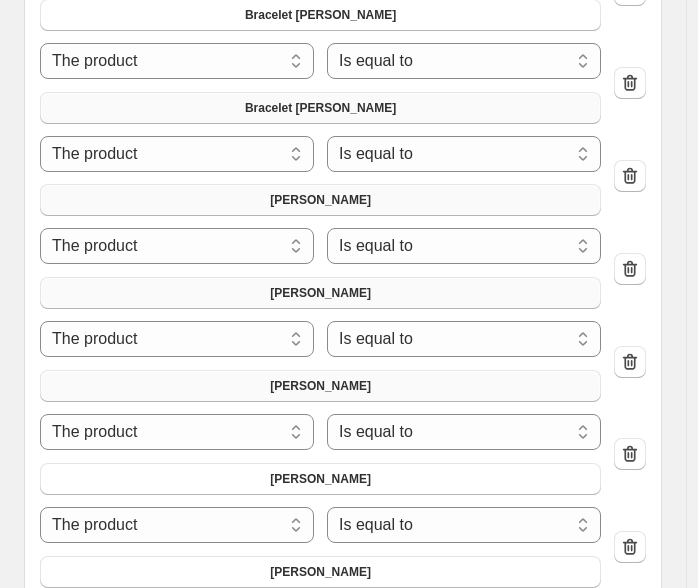 click on "[PERSON_NAME]" at bounding box center (320, 386) 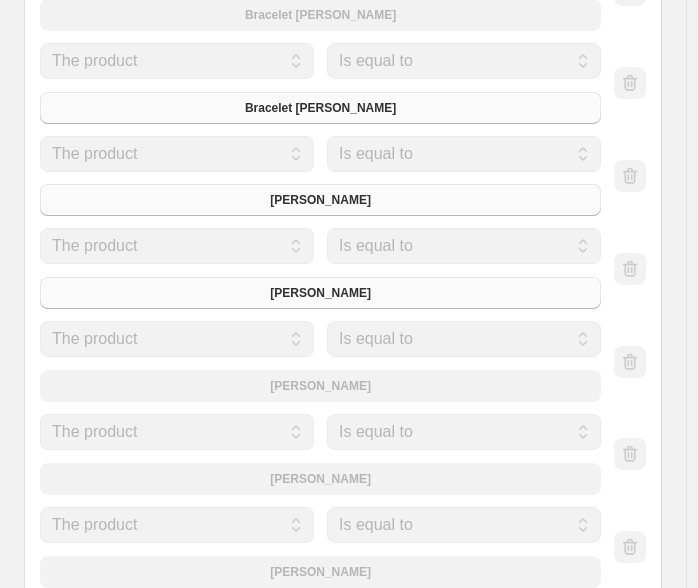 scroll, scrollTop: 3666, scrollLeft: 0, axis: vertical 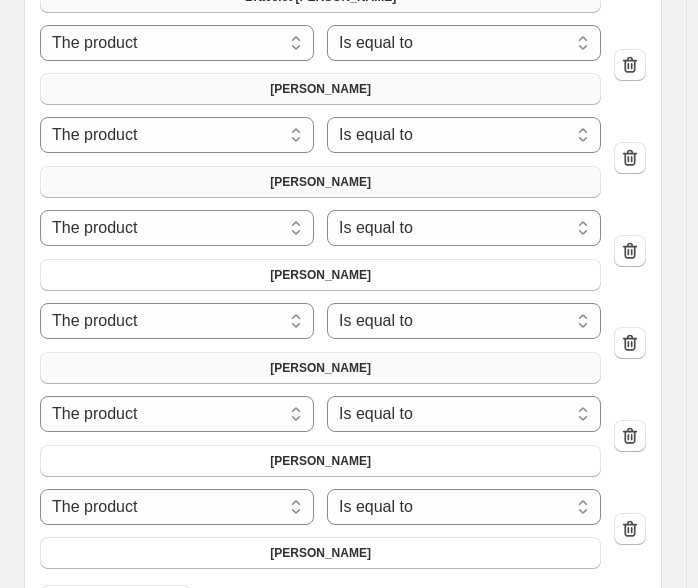 click on "[PERSON_NAME]" at bounding box center (320, 368) 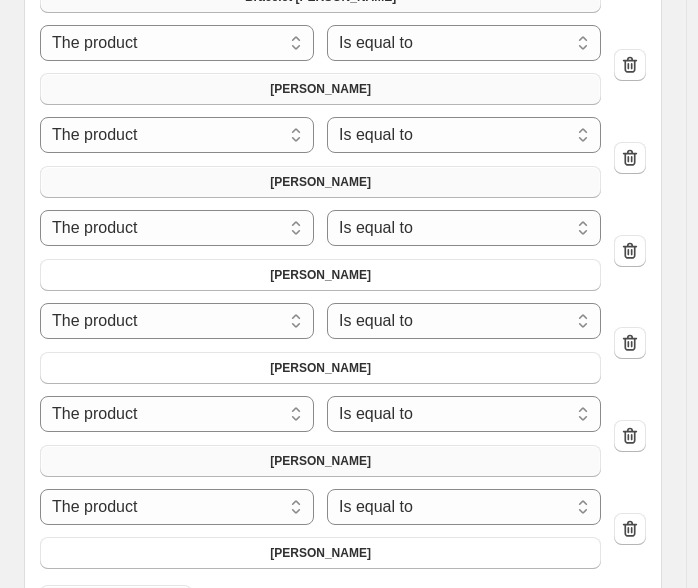 click on "[PERSON_NAME]" at bounding box center (320, 461) 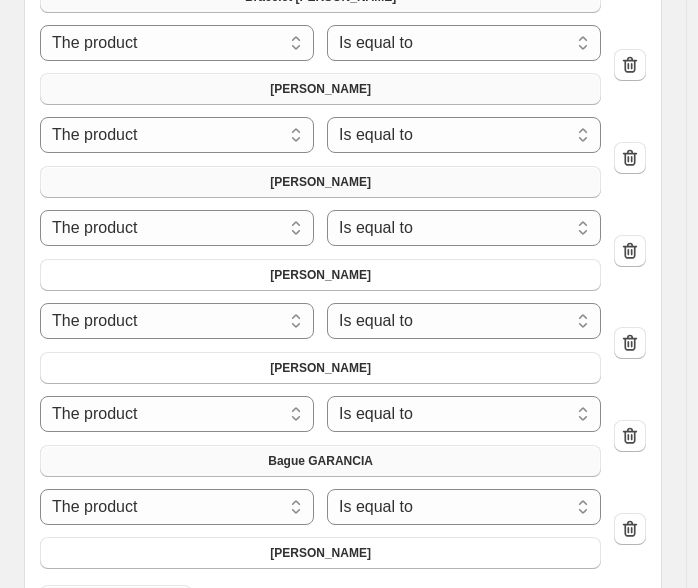 click on "[PERSON_NAME]" at bounding box center [320, 553] 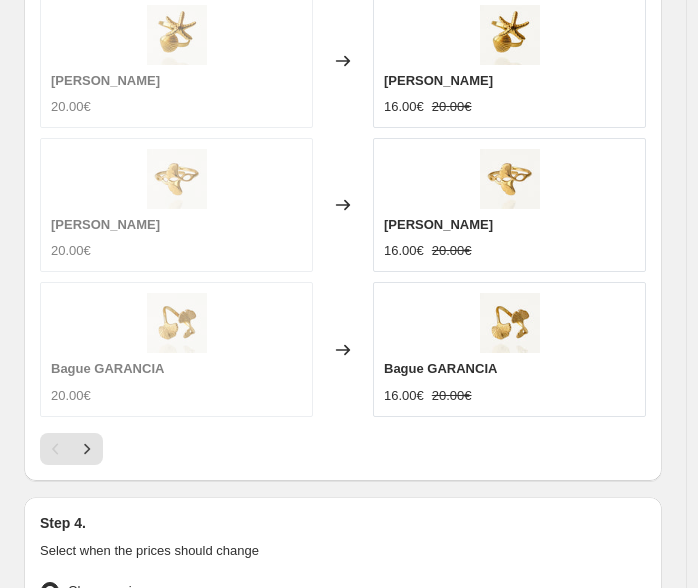 scroll, scrollTop: 4666, scrollLeft: 0, axis: vertical 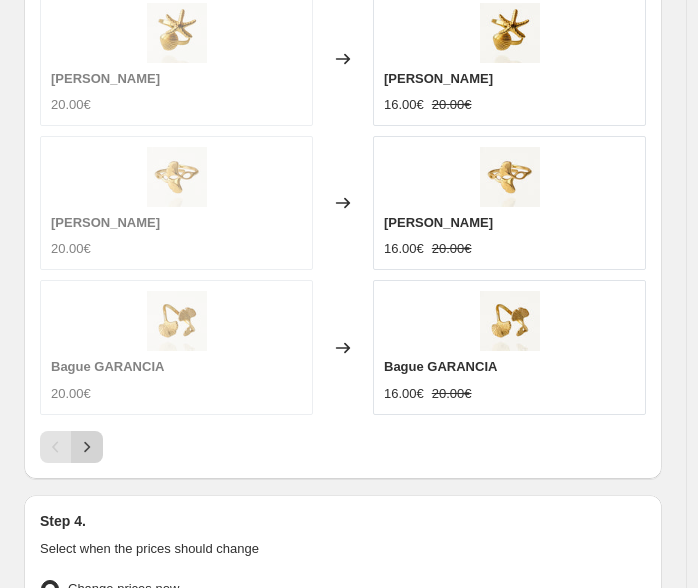 click 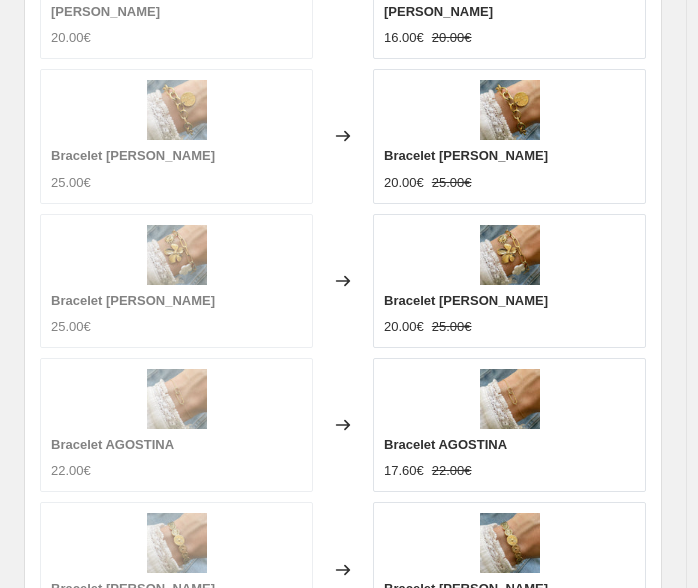 scroll, scrollTop: 4666, scrollLeft: 0, axis: vertical 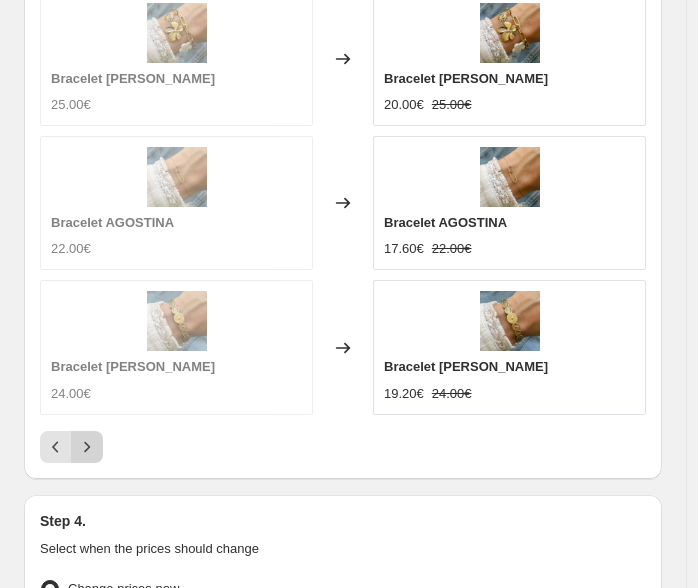 click 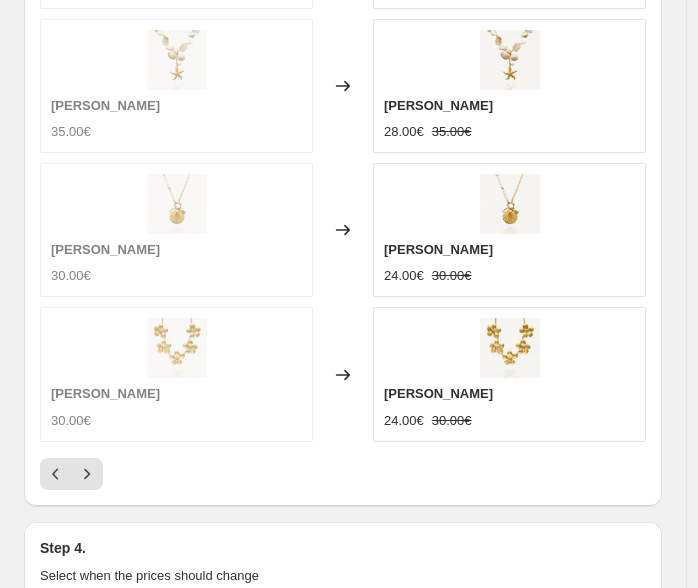 scroll, scrollTop: 4666, scrollLeft: 0, axis: vertical 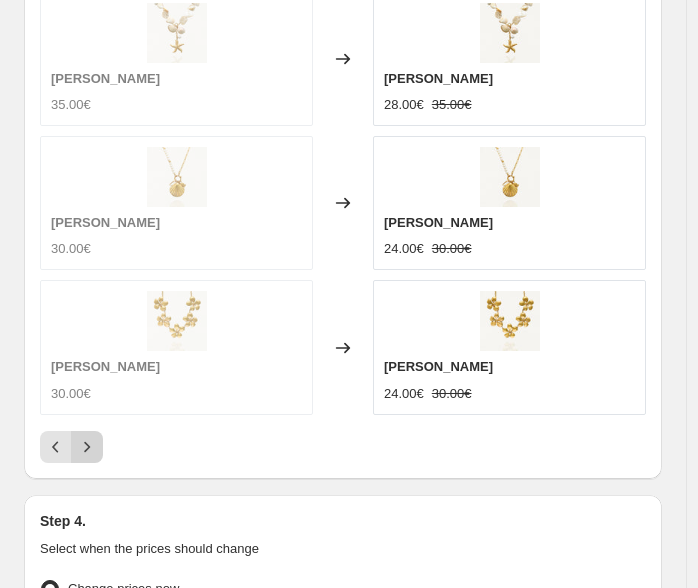 click at bounding box center [87, 447] 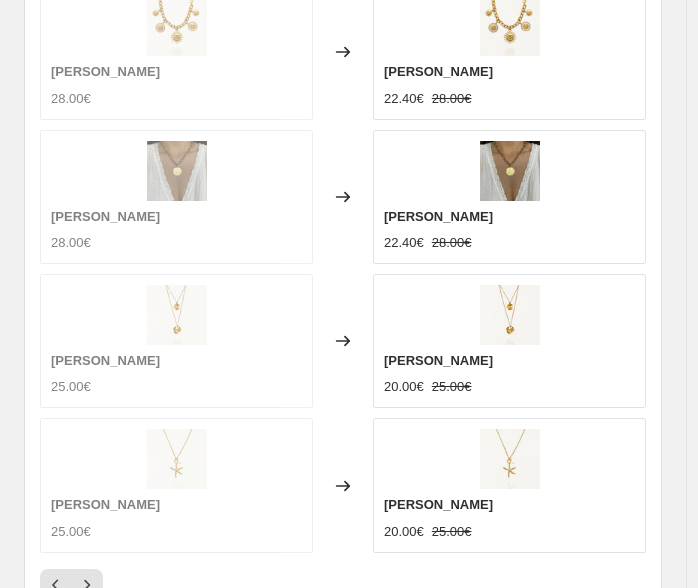 scroll, scrollTop: 4555, scrollLeft: 0, axis: vertical 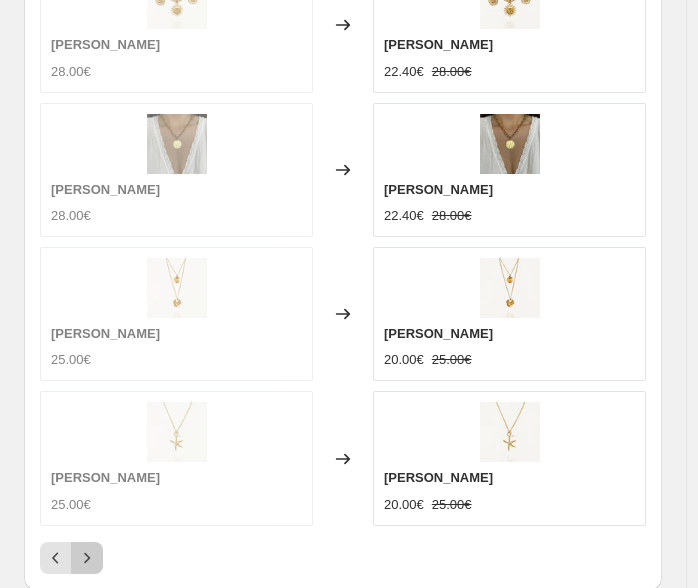 click at bounding box center [87, 558] 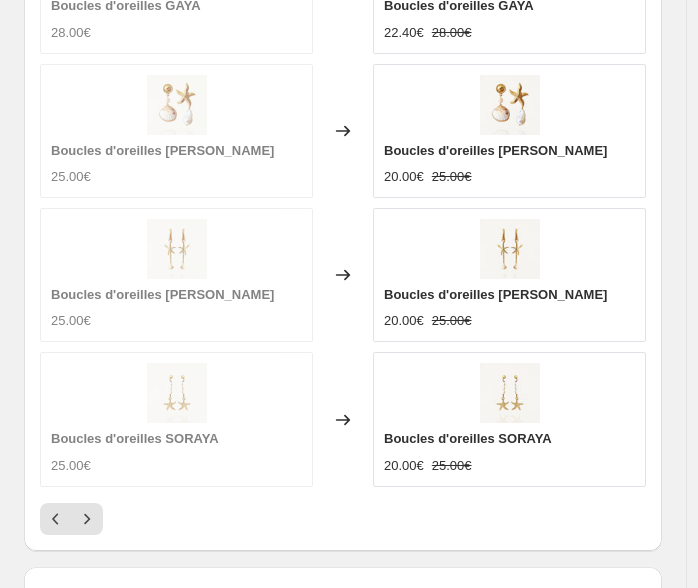 scroll, scrollTop: 4666, scrollLeft: 0, axis: vertical 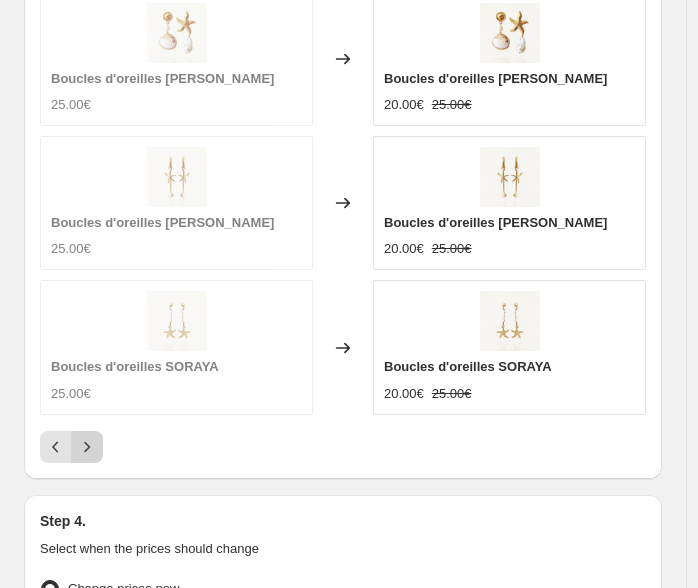 click 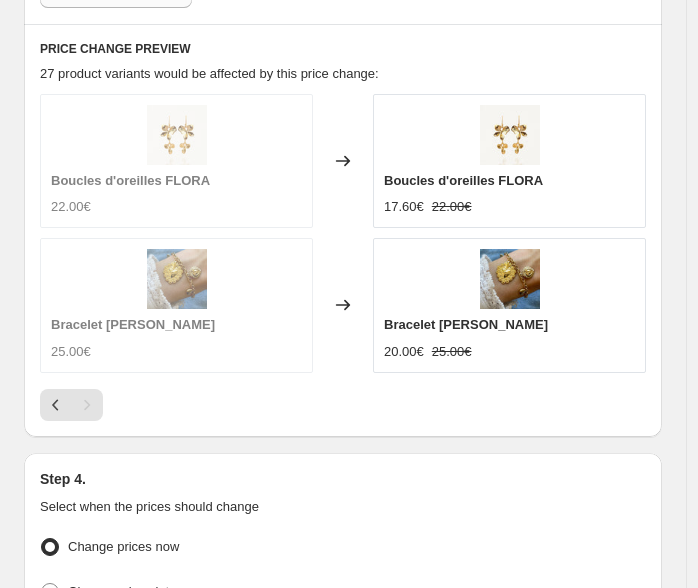 scroll, scrollTop: 4390, scrollLeft: 0, axis: vertical 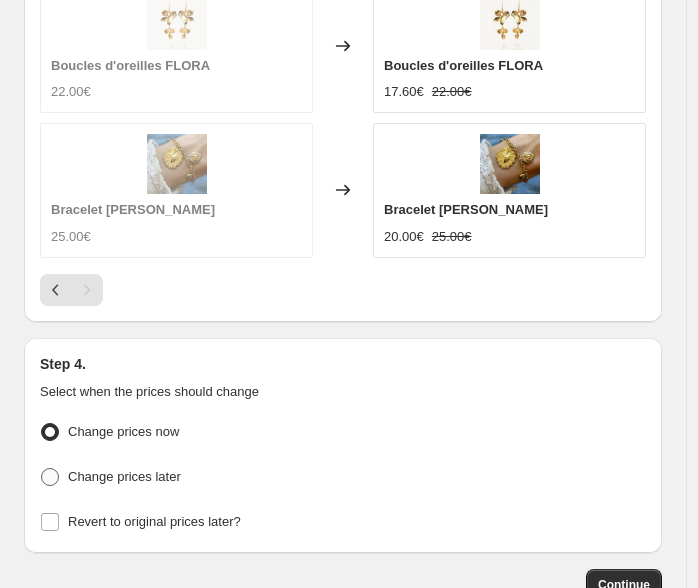 click on "Change prices later" at bounding box center (124, 476) 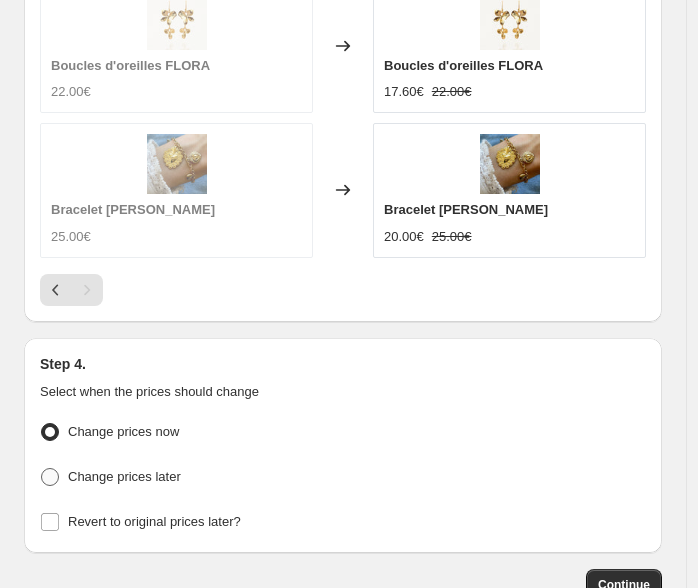 radio on "true" 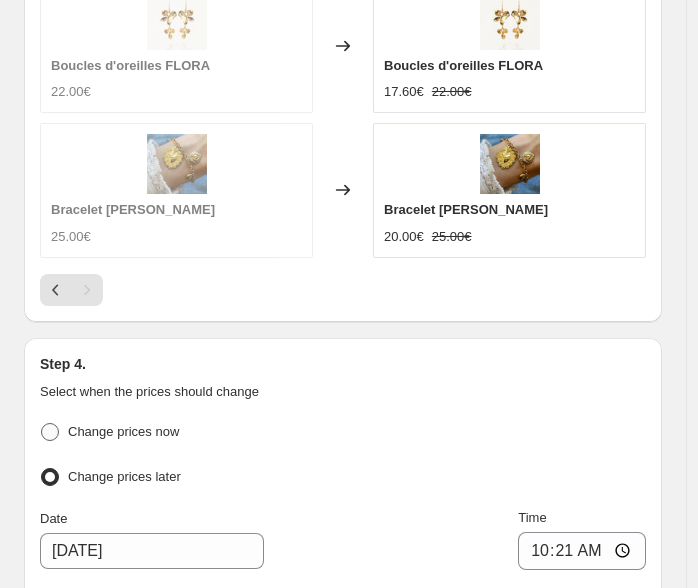 click on "Change prices now" at bounding box center [123, 432] 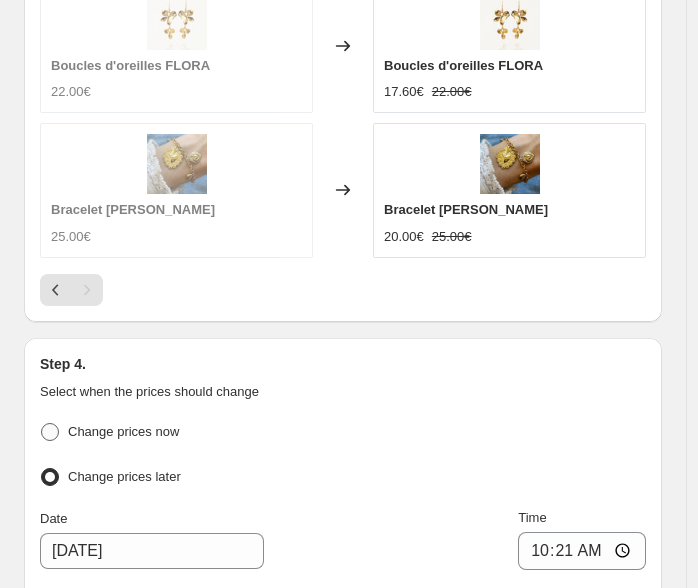 radio on "true" 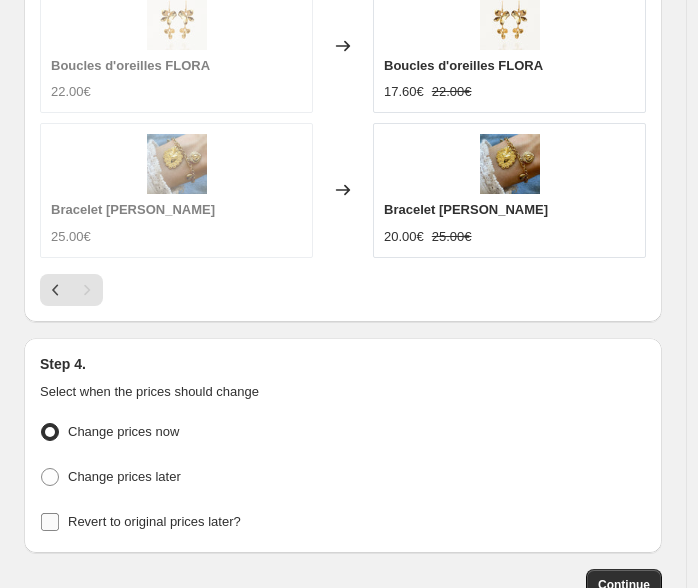 click on "Revert to original prices later?" at bounding box center [154, 521] 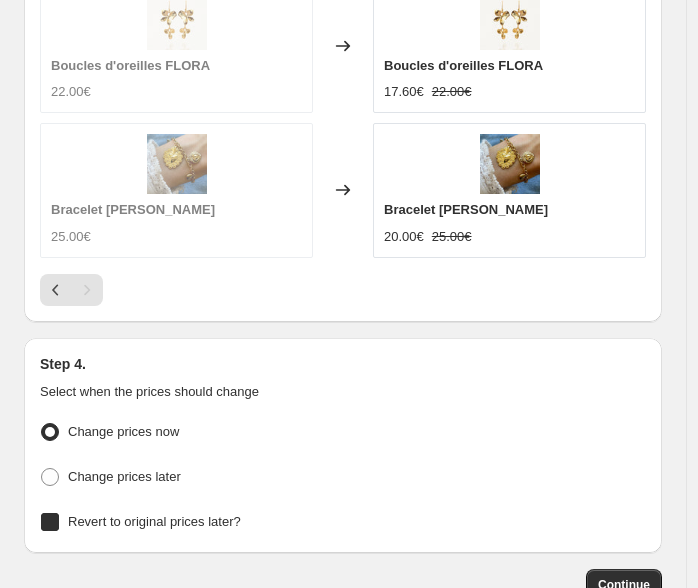 checkbox on "true" 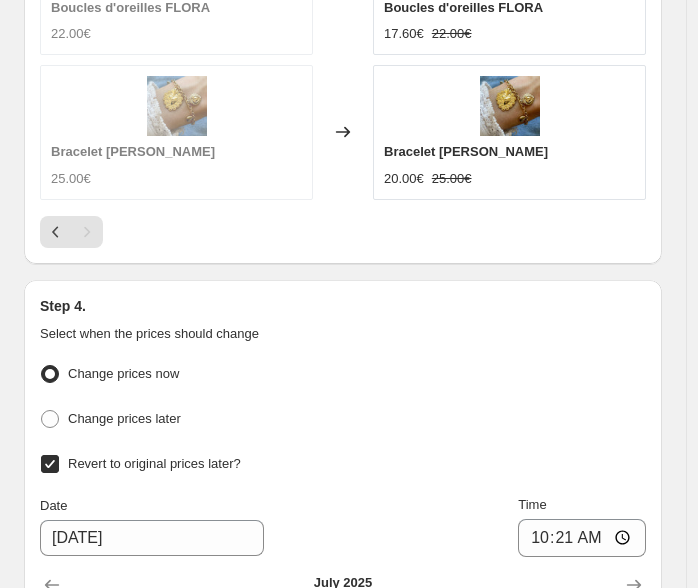 scroll, scrollTop: 4612, scrollLeft: 0, axis: vertical 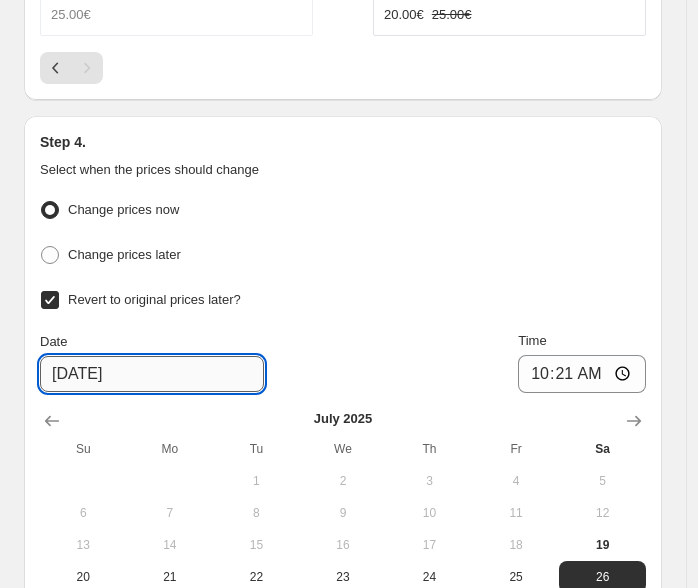 click on "[DATE]" at bounding box center (152, 374) 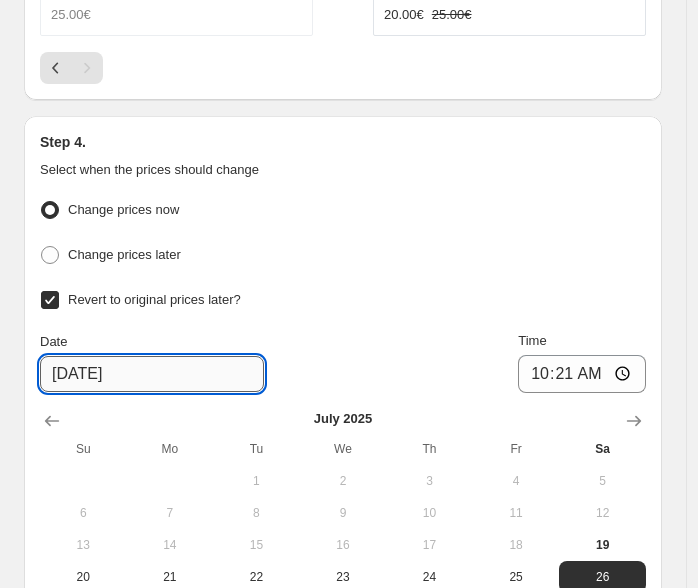 click on "[DATE]" at bounding box center (152, 374) 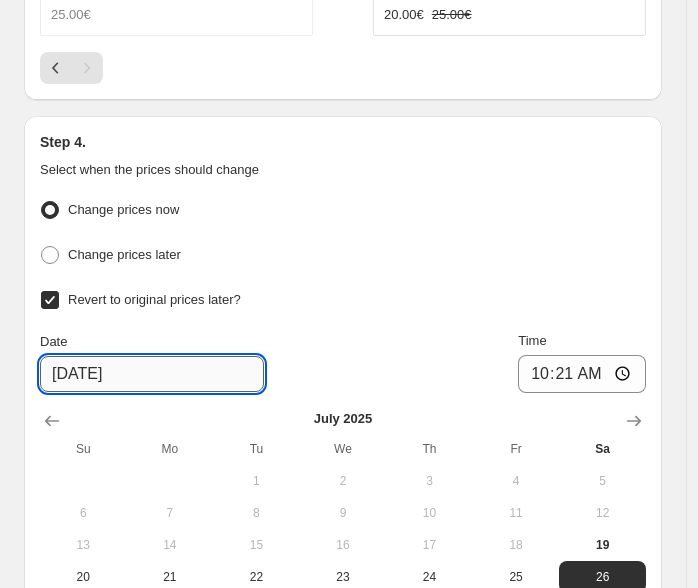 click on "[DATE]" at bounding box center (152, 374) 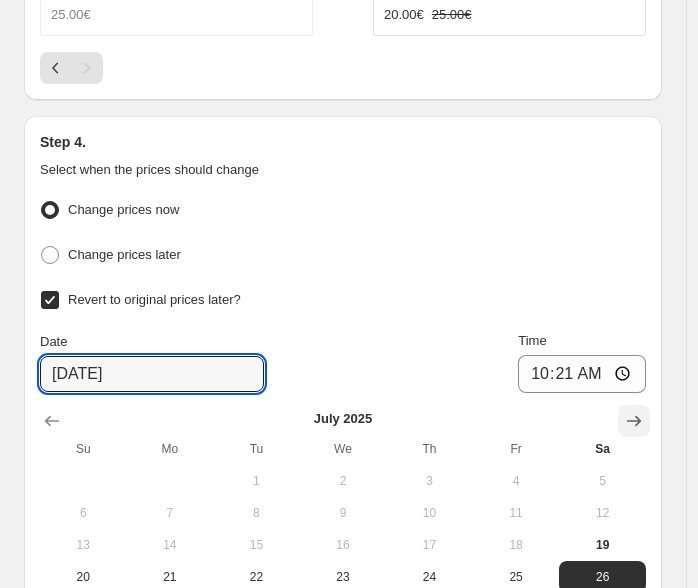 click 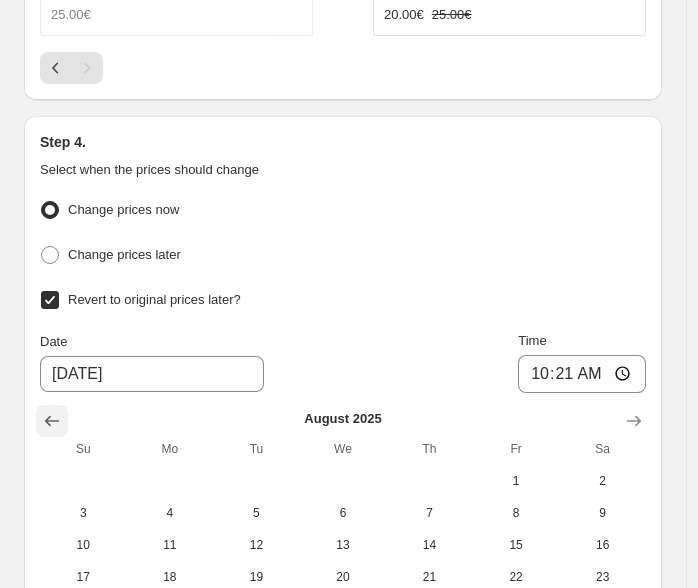click 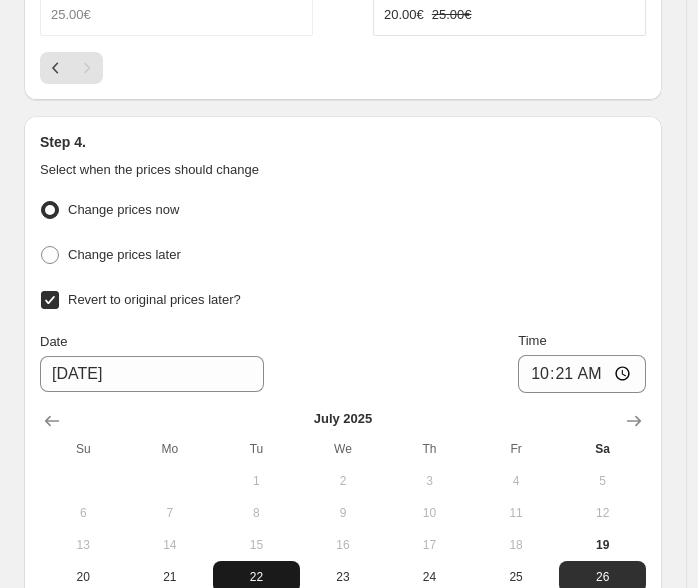 click on "22" at bounding box center (256, 577) 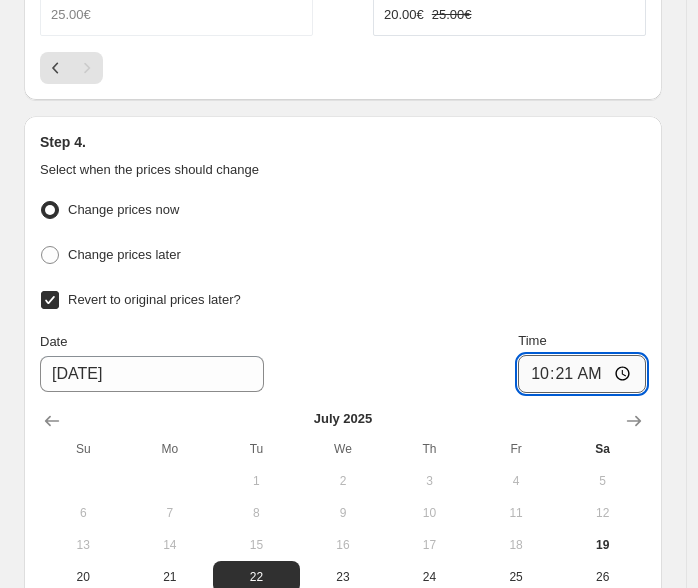 click on "10:21" at bounding box center (582, 374) 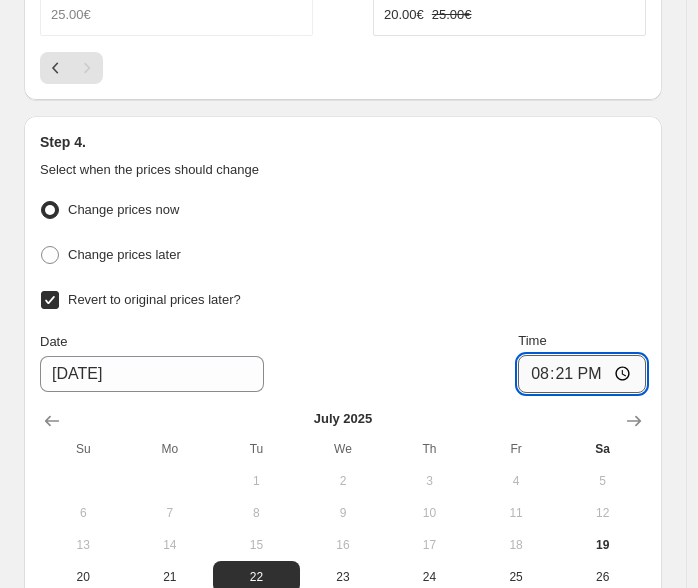 click on "20:21" at bounding box center (582, 374) 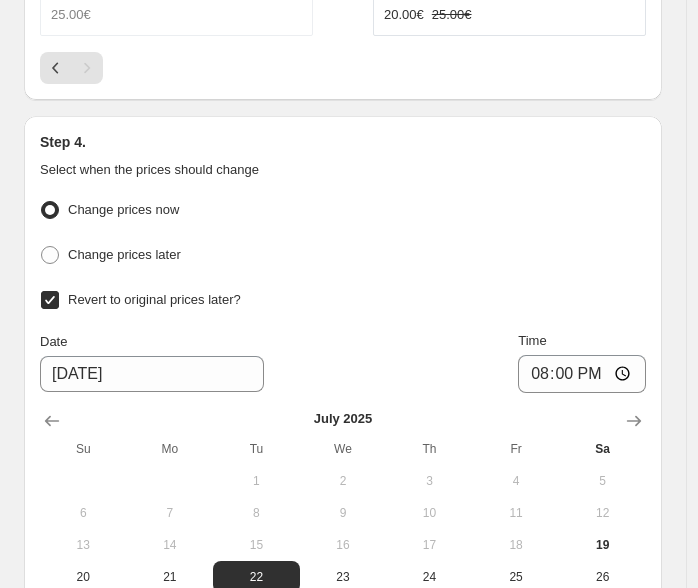 click on "Revert to original prices later? Date [DATE] Time 20:00 [DATE] Su Mo Tu We Th Fr Sa 1 2 3 4 5 6 7 8 9 10 11 12 13 14 15 16 17 18 19 20 21 22 23 24 25 26 27 28 29 30 31" at bounding box center [343, 455] 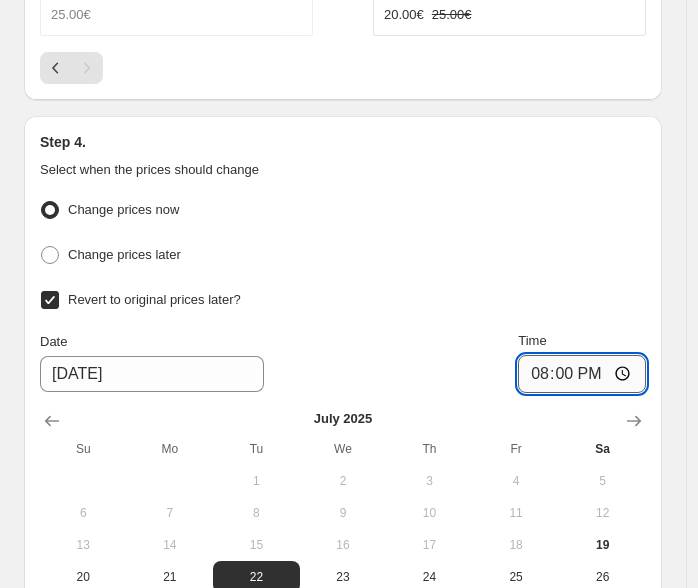 click on "20:00" at bounding box center [582, 374] 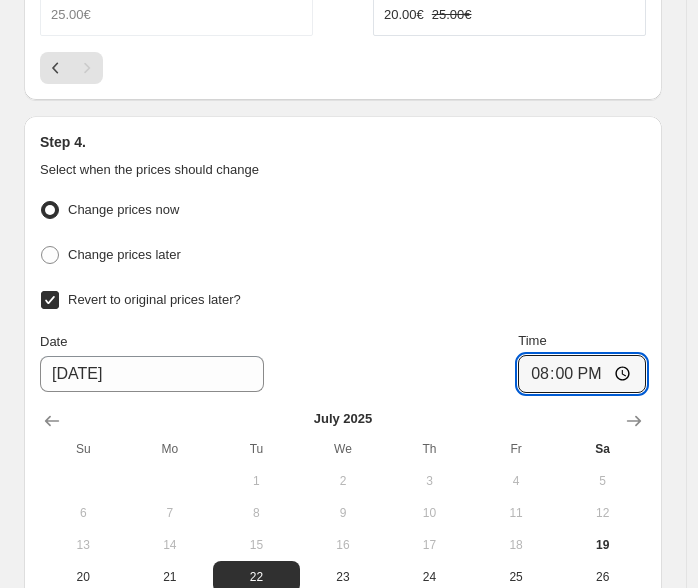 click on "Revert to original prices later?" at bounding box center [343, 300] 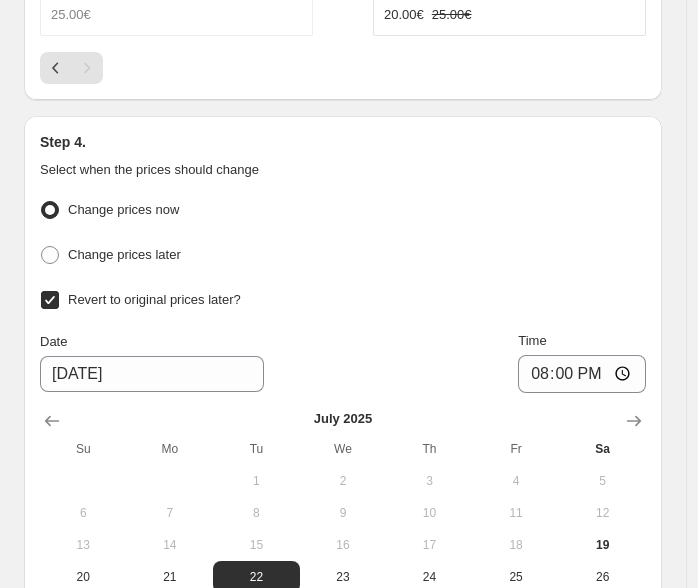 click on "Continue" at bounding box center [624, 729] 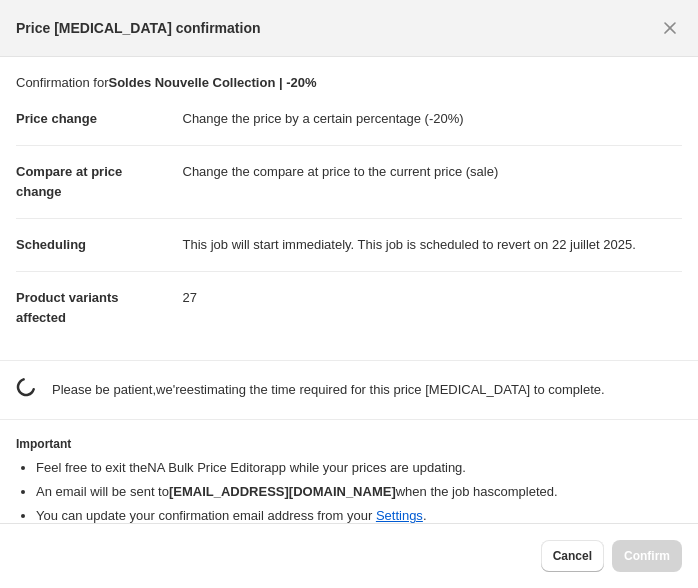 scroll, scrollTop: 0, scrollLeft: 0, axis: both 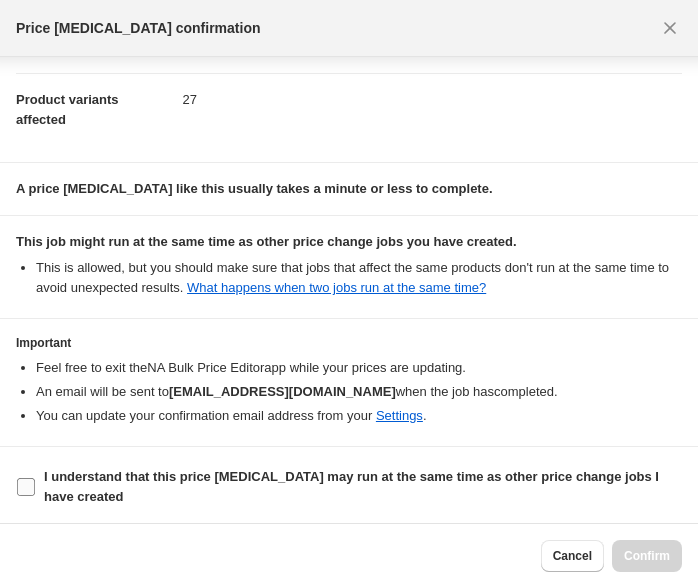click on "I understand that this price [MEDICAL_DATA] may run at the same time as other price change jobs I have created" at bounding box center [351, 486] 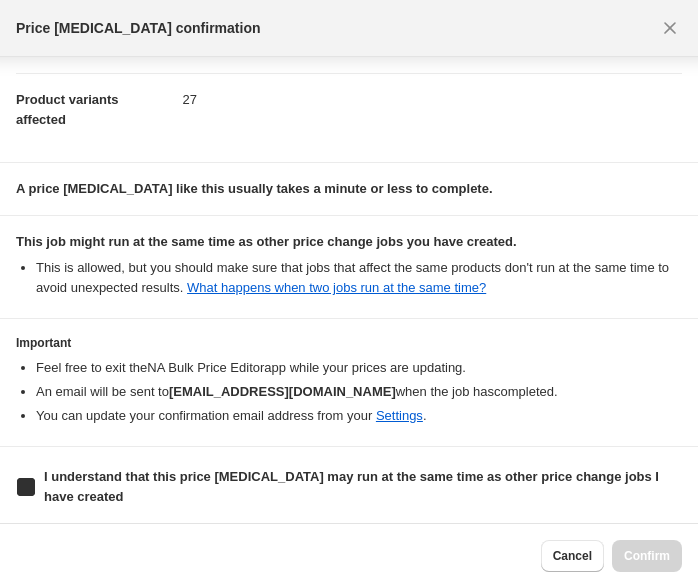checkbox on "true" 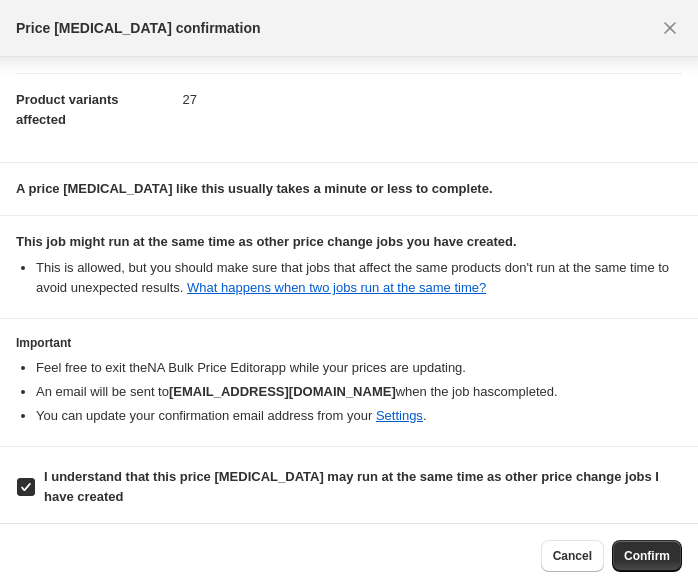 click on "Confirm" at bounding box center (647, 556) 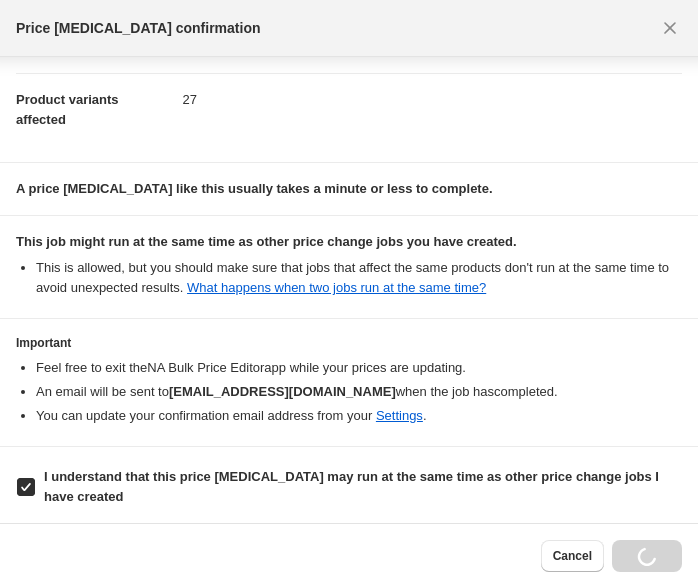 scroll, scrollTop: 4680, scrollLeft: 0, axis: vertical 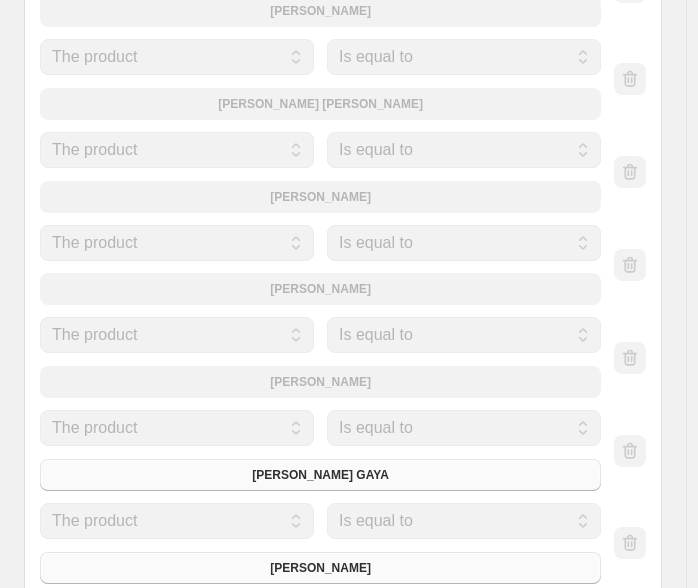 select on "percentage" 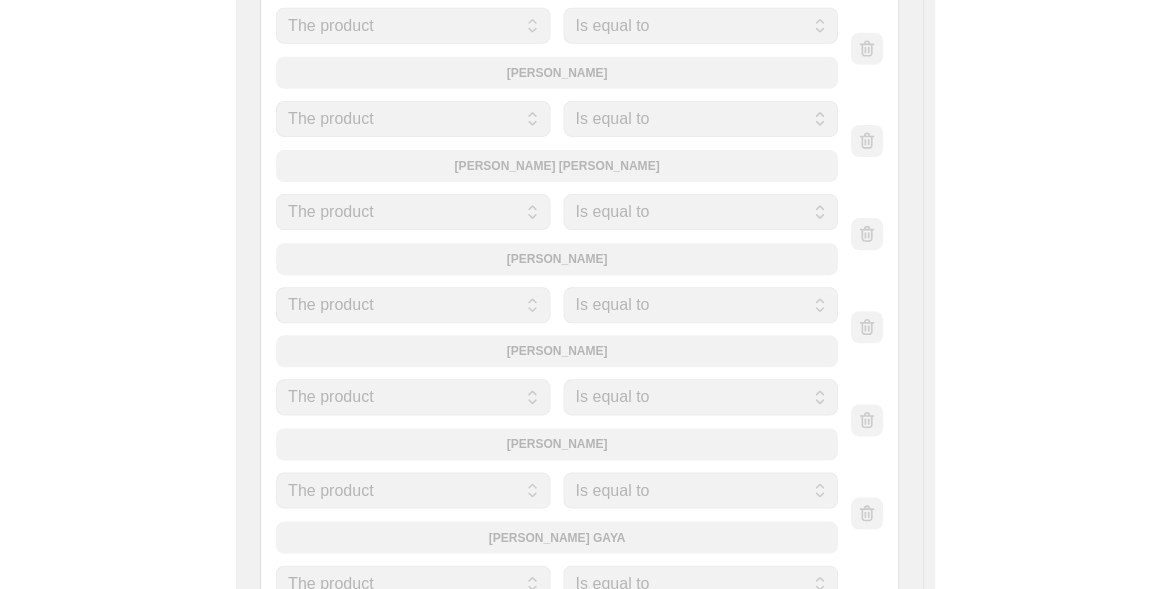 scroll, scrollTop: 0, scrollLeft: 0, axis: both 